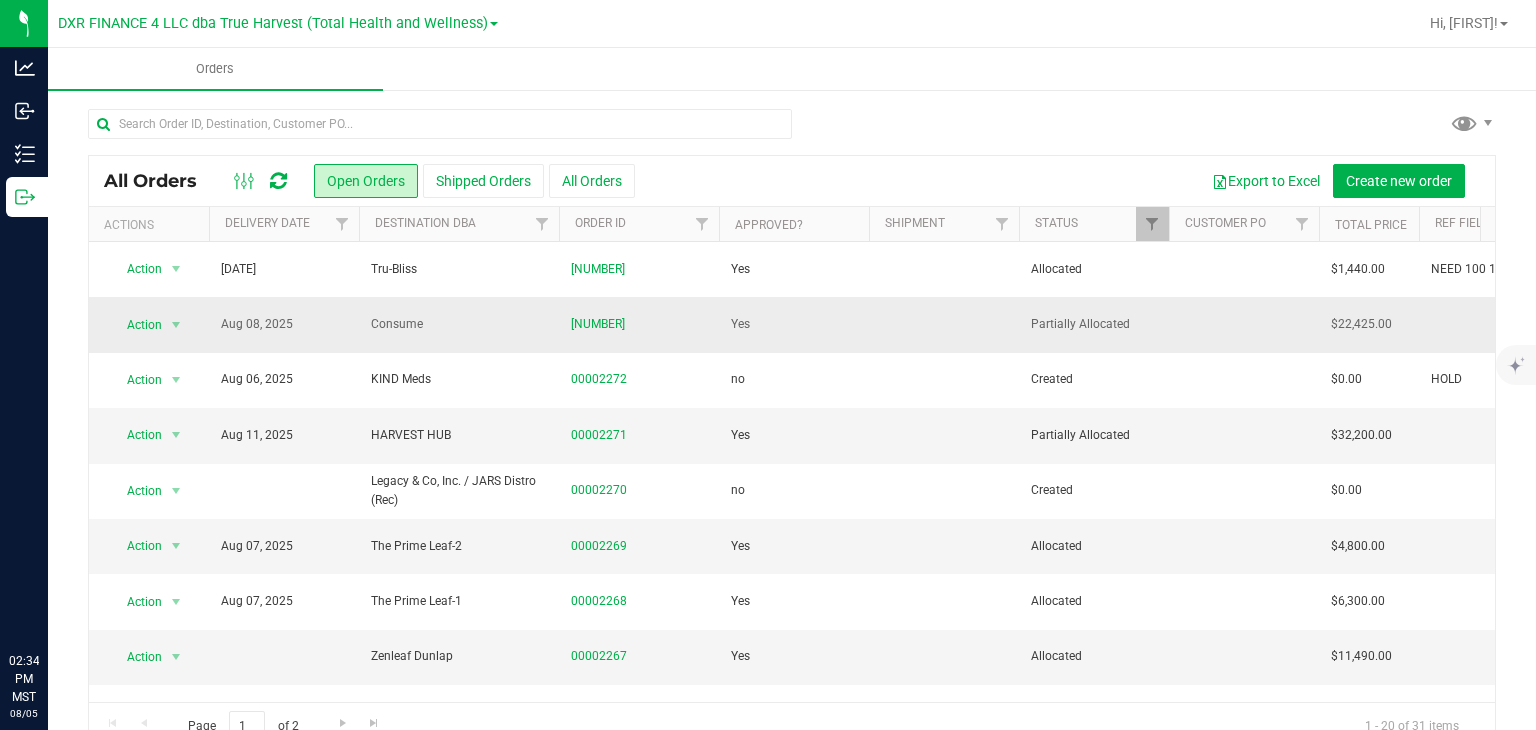 scroll, scrollTop: 0, scrollLeft: 0, axis: both 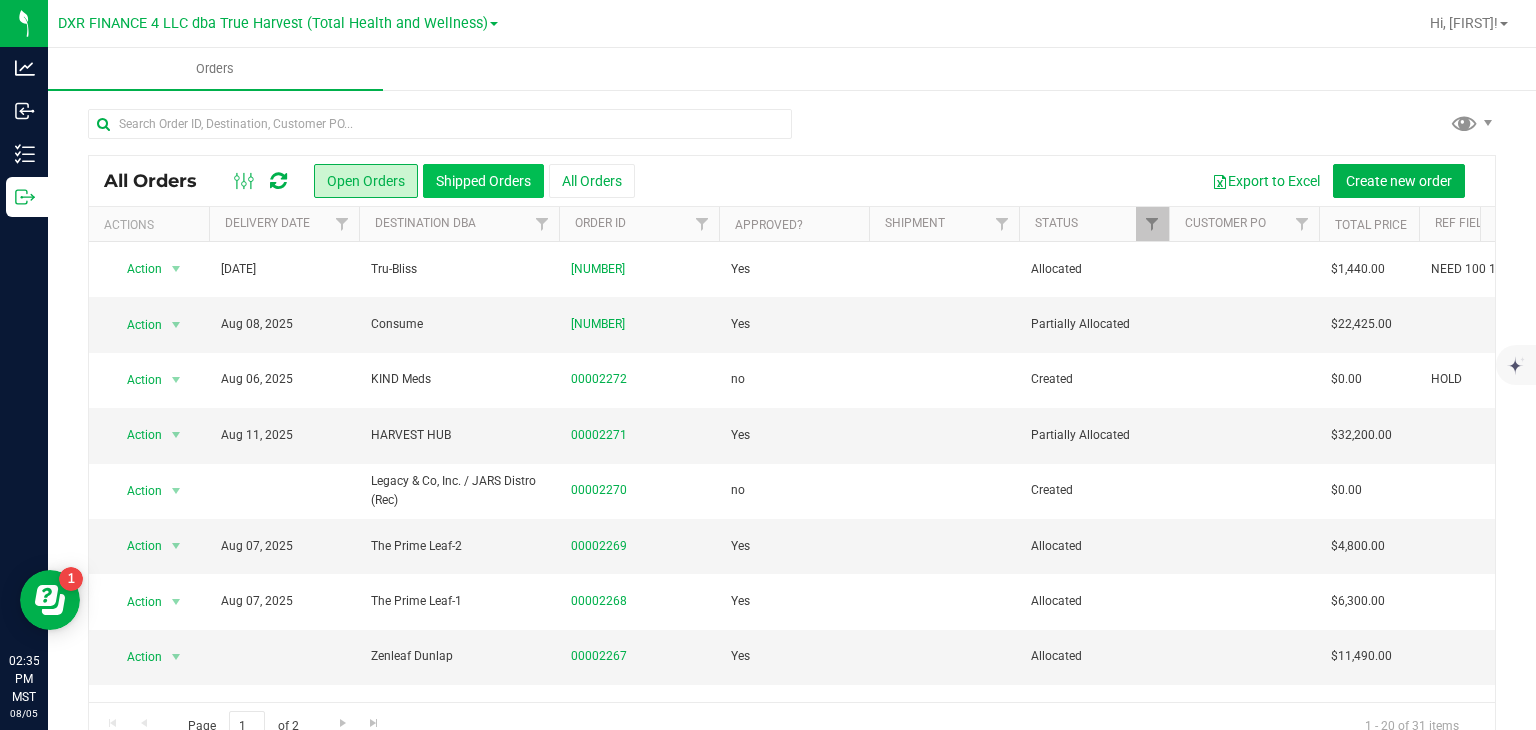 click on "Shipped Orders" at bounding box center (483, 181) 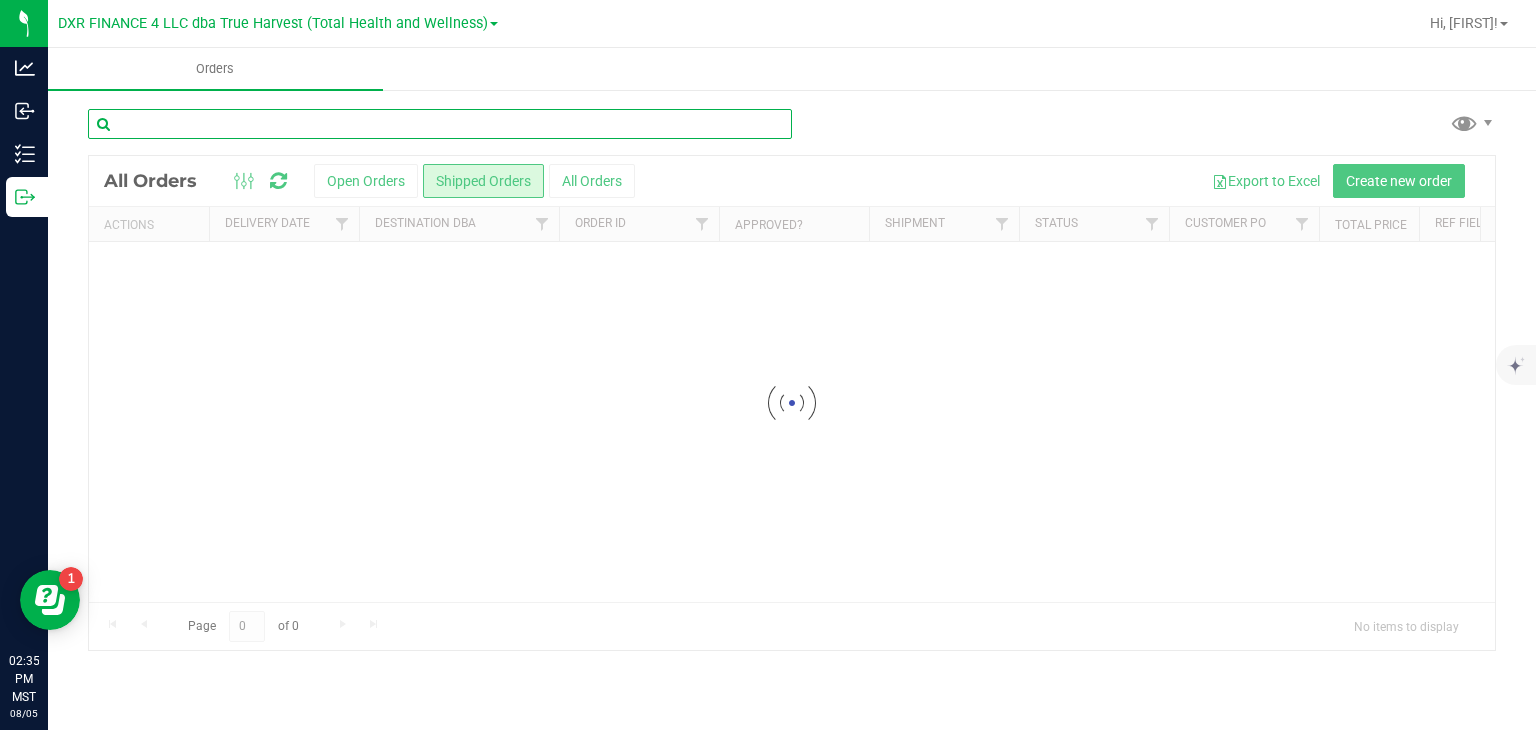 click at bounding box center (440, 124) 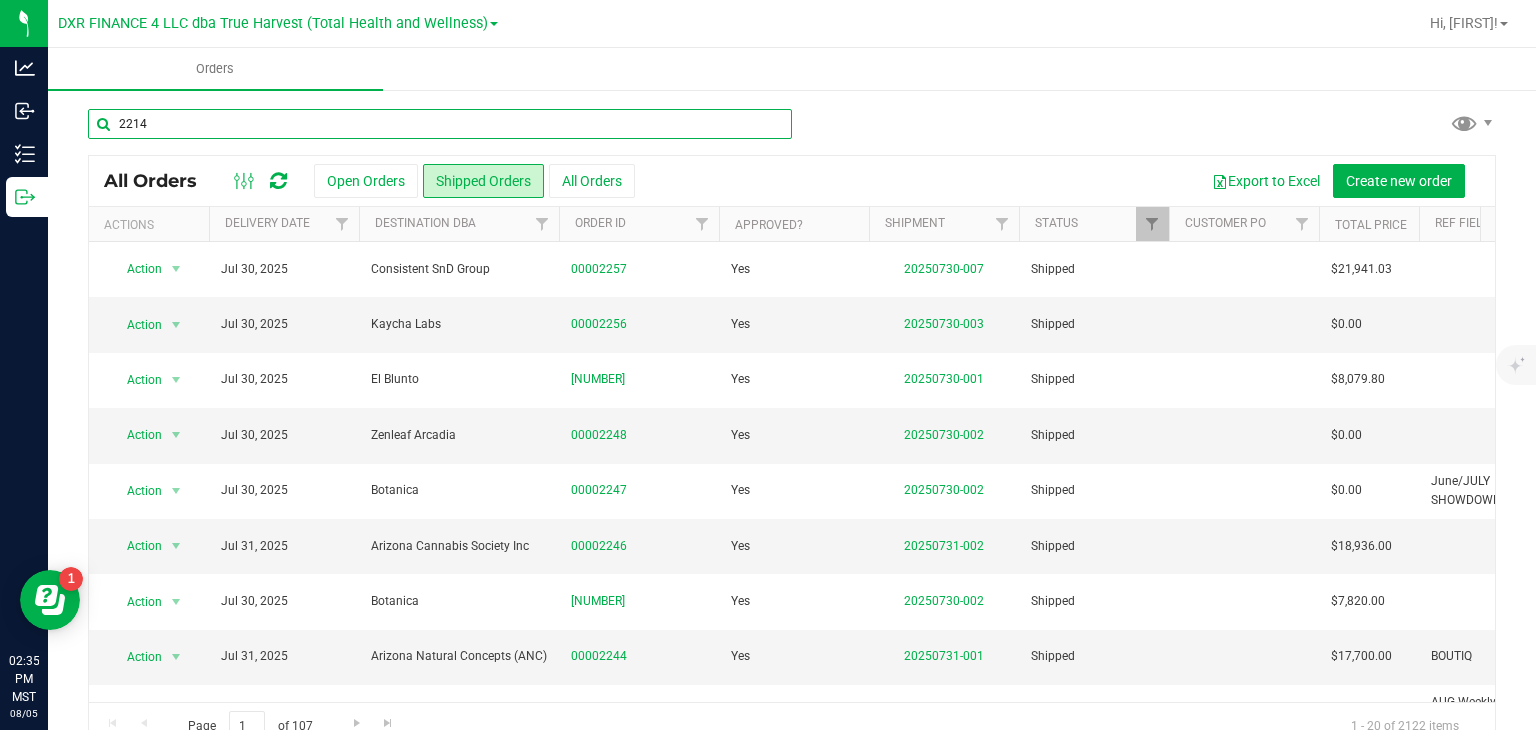 type on "2214" 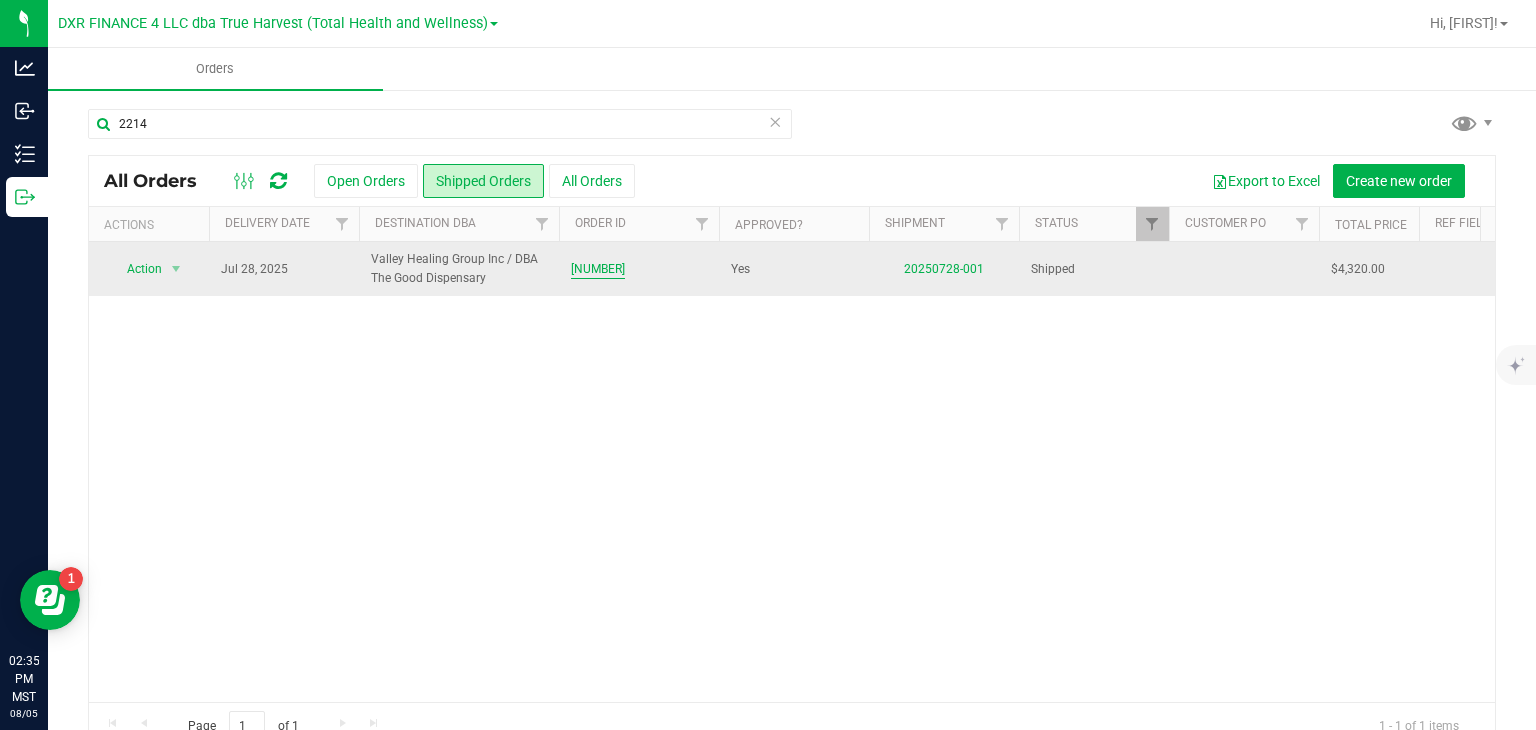 click on "[NUMBER]" at bounding box center (598, 269) 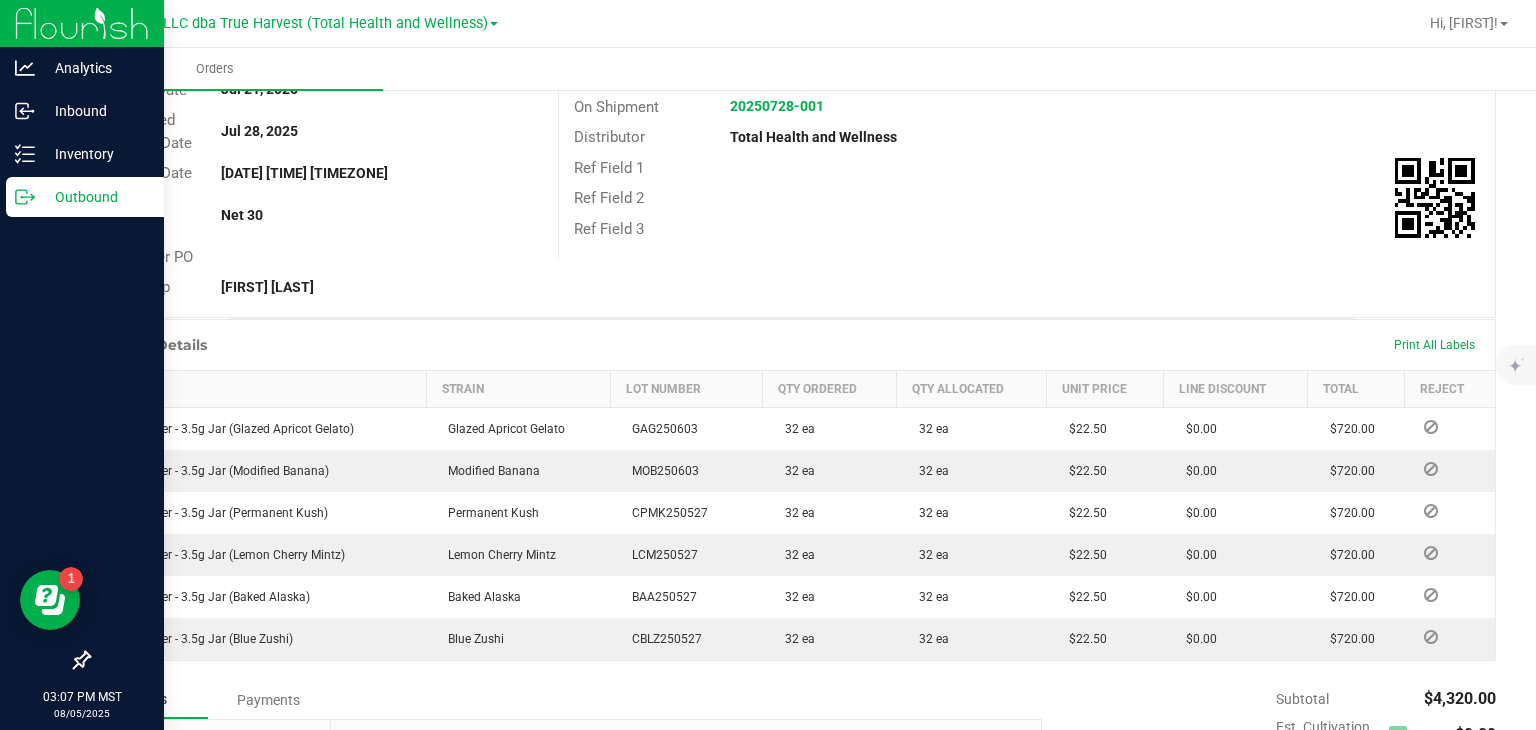 scroll, scrollTop: 200, scrollLeft: 0, axis: vertical 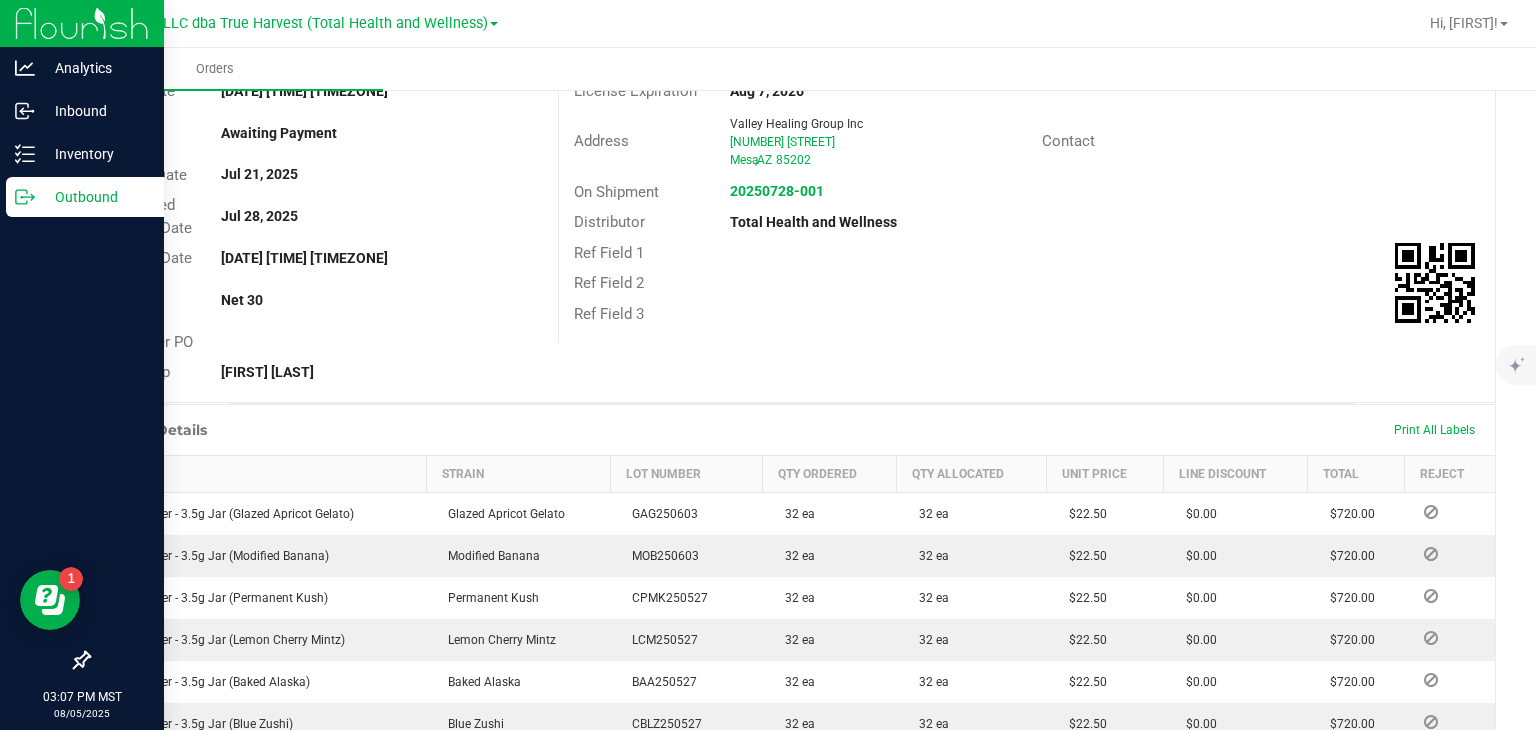 click 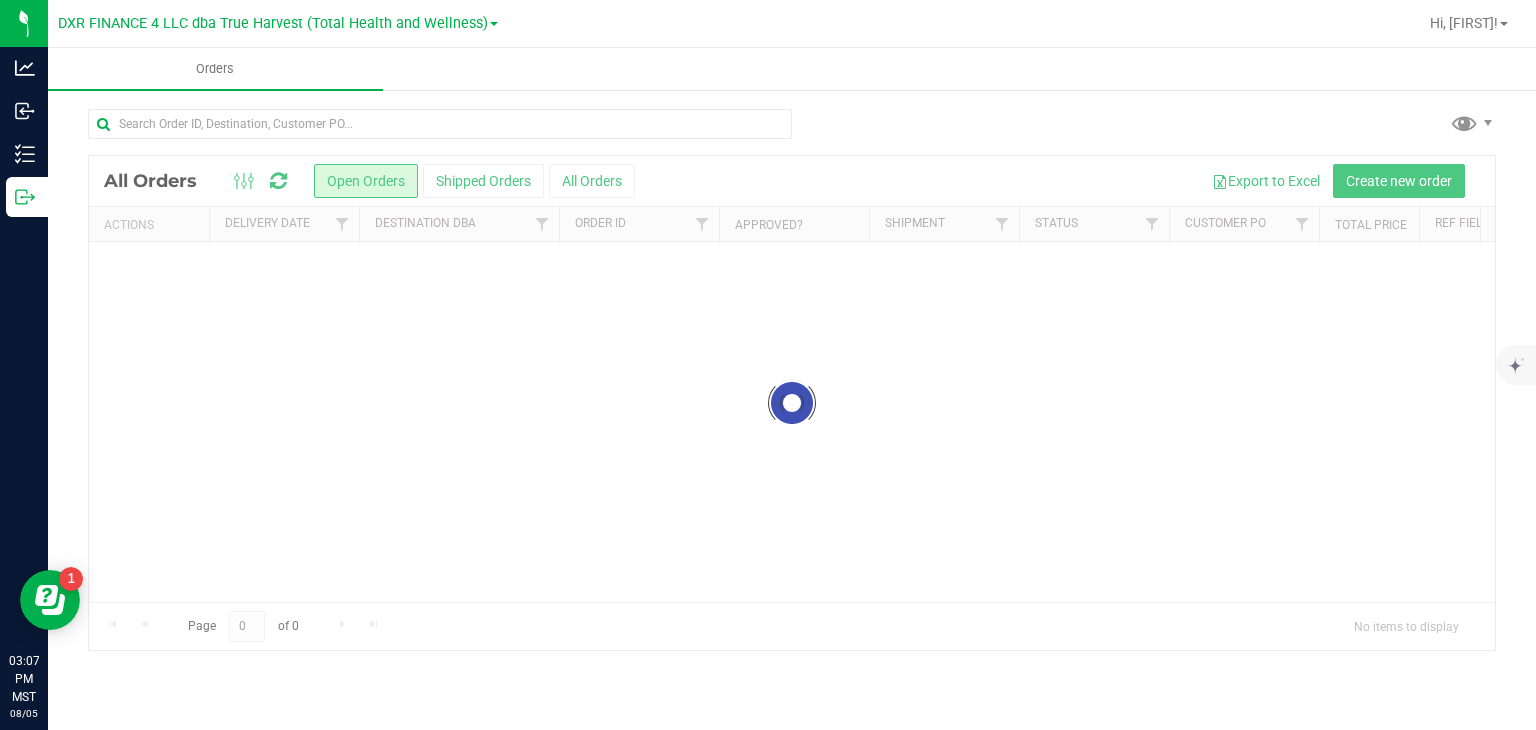 scroll, scrollTop: 0, scrollLeft: 0, axis: both 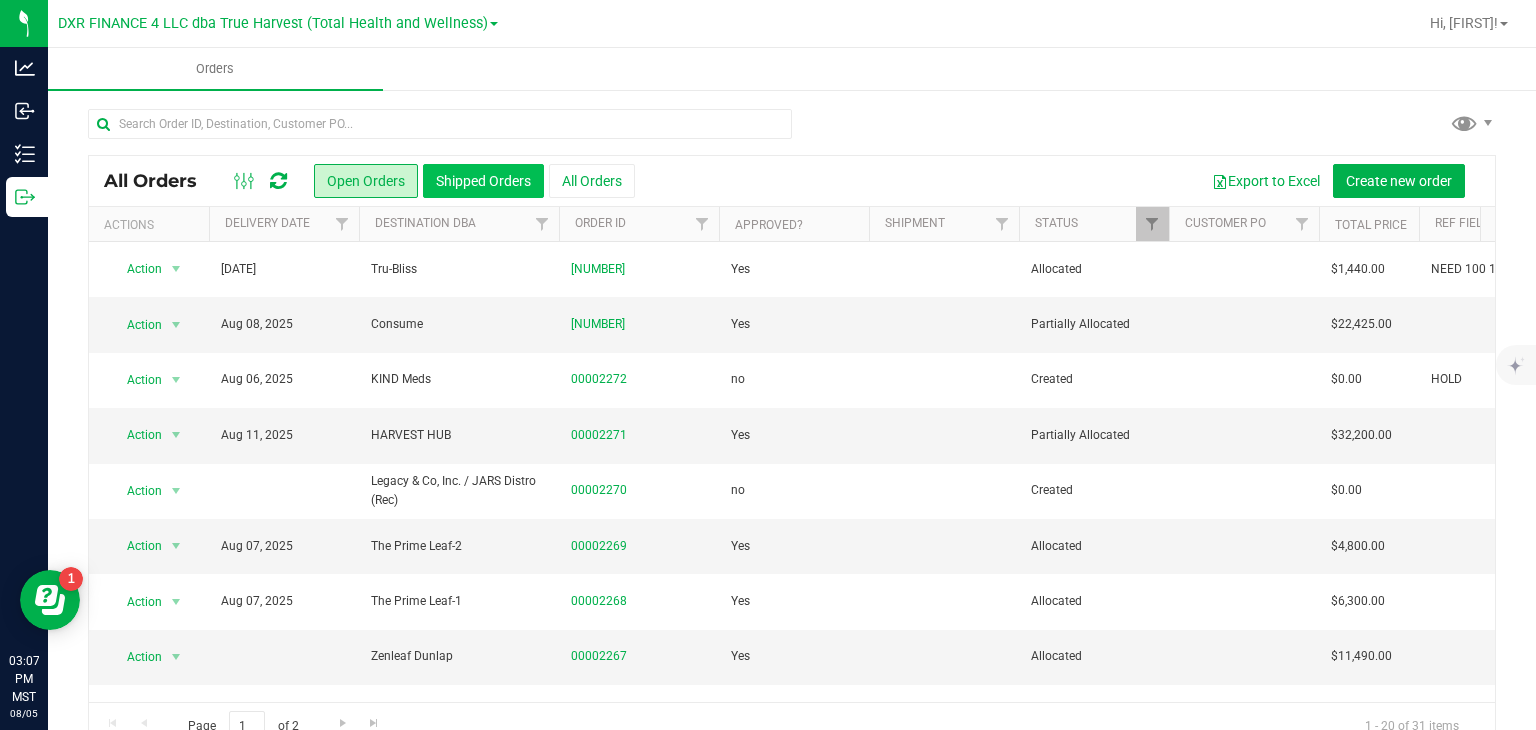 click on "Shipped Orders" at bounding box center [483, 181] 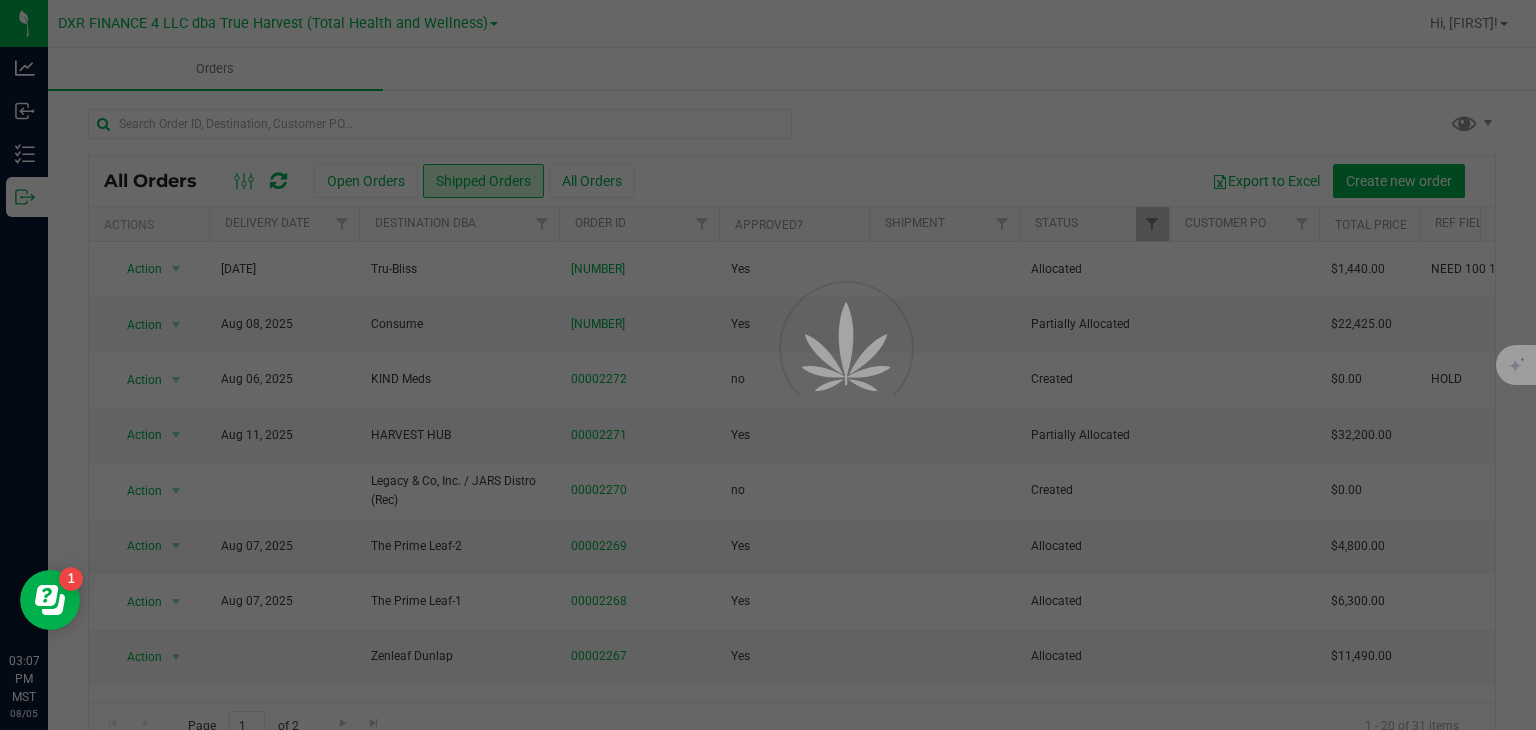 click at bounding box center (768, 365) 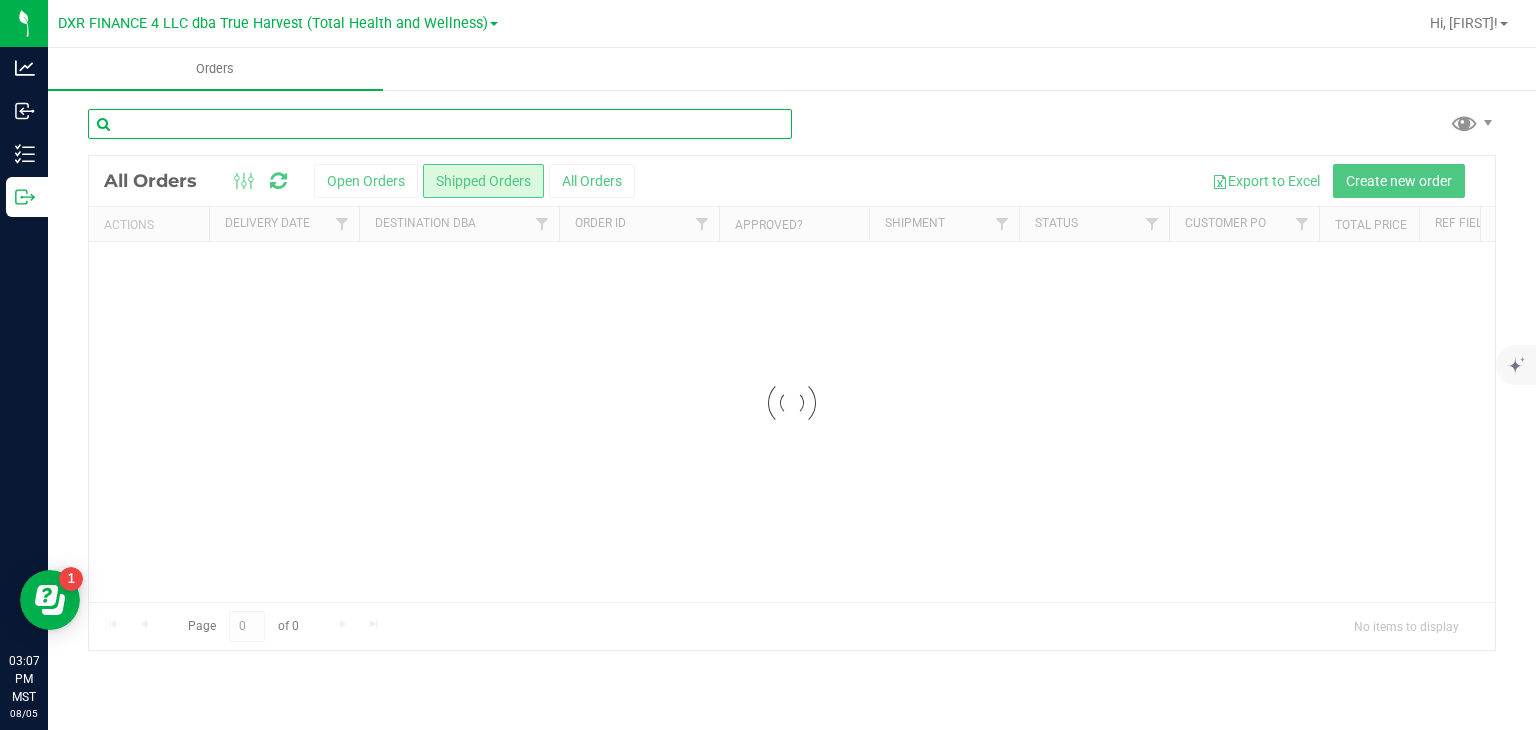 click at bounding box center (440, 124) 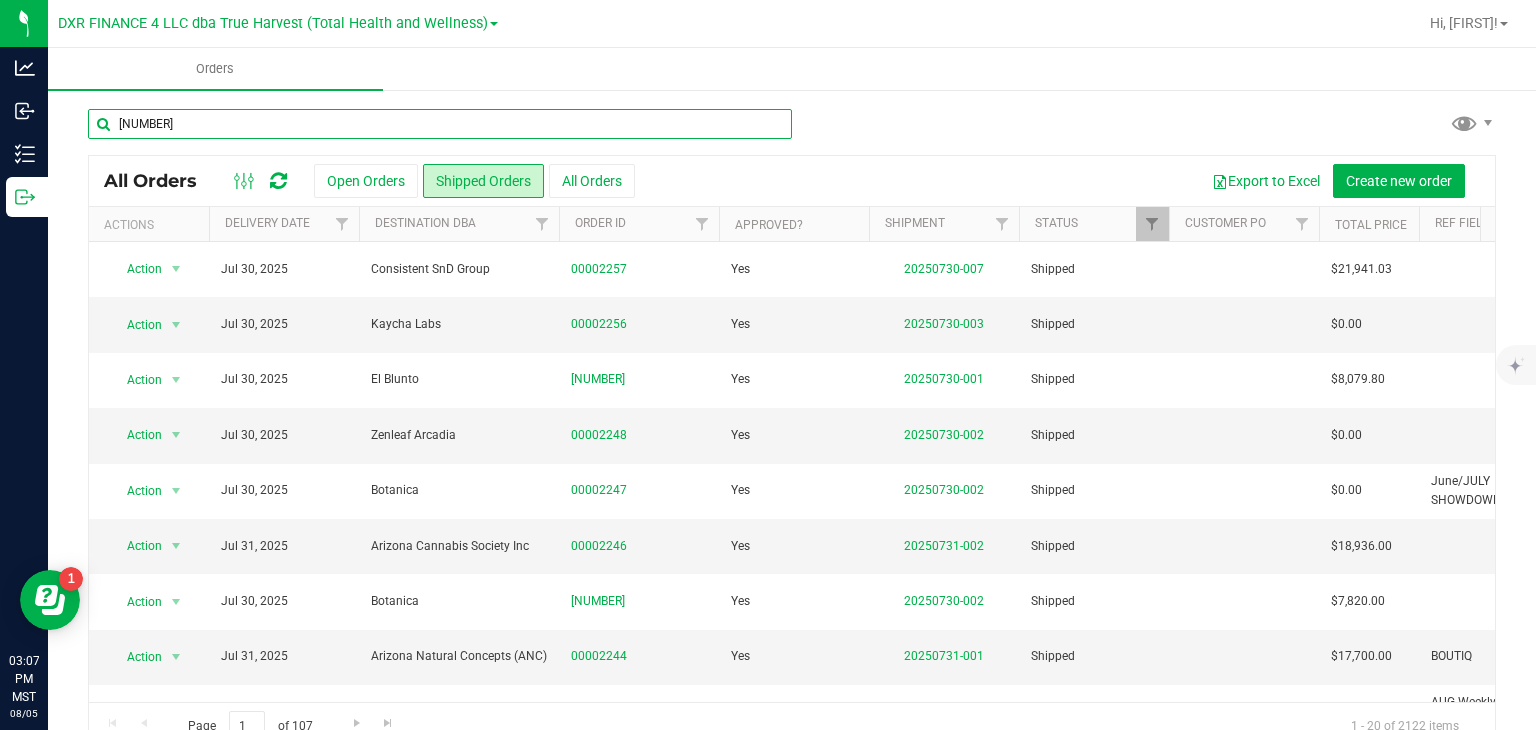 type on "[NUMBER]" 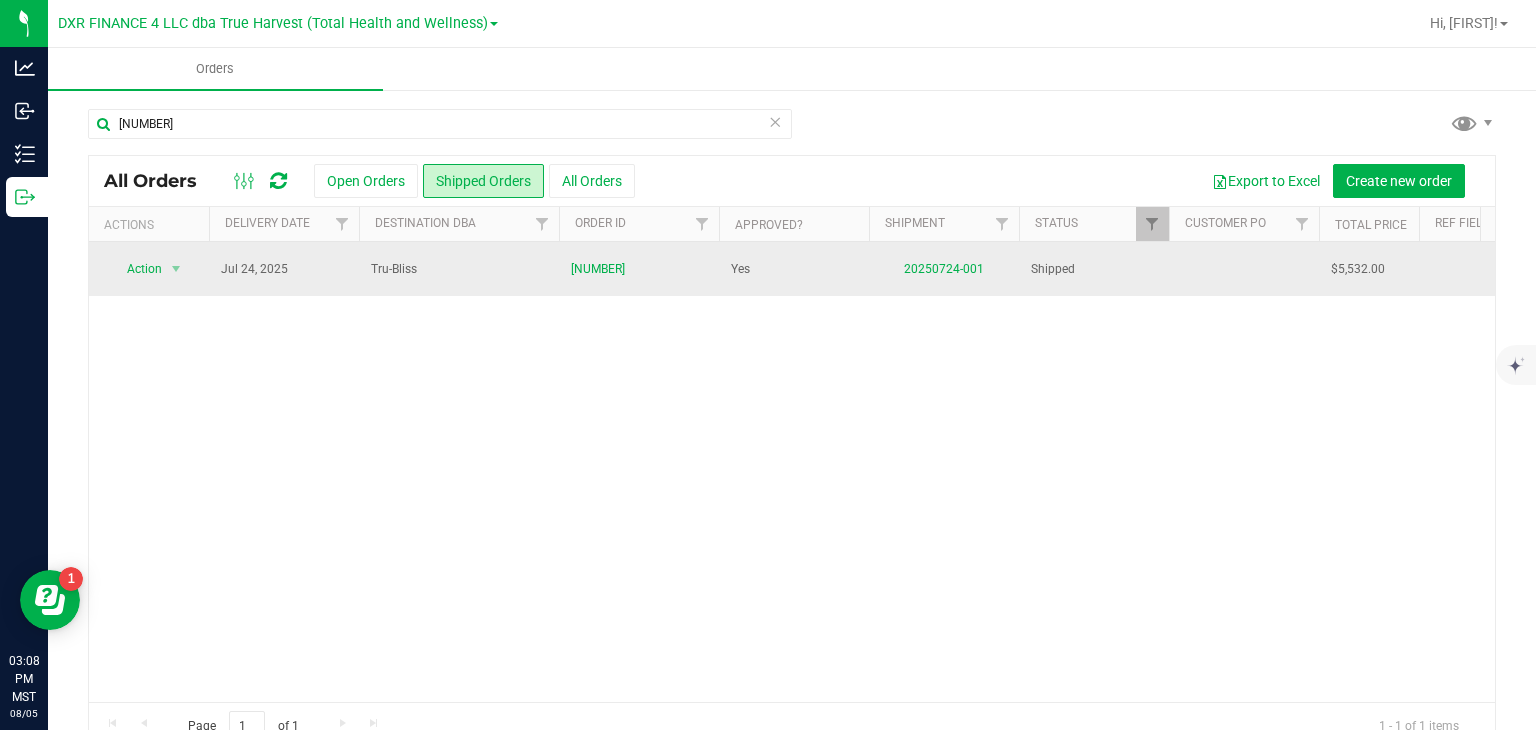 click on "[NUMBER]" at bounding box center [639, 269] 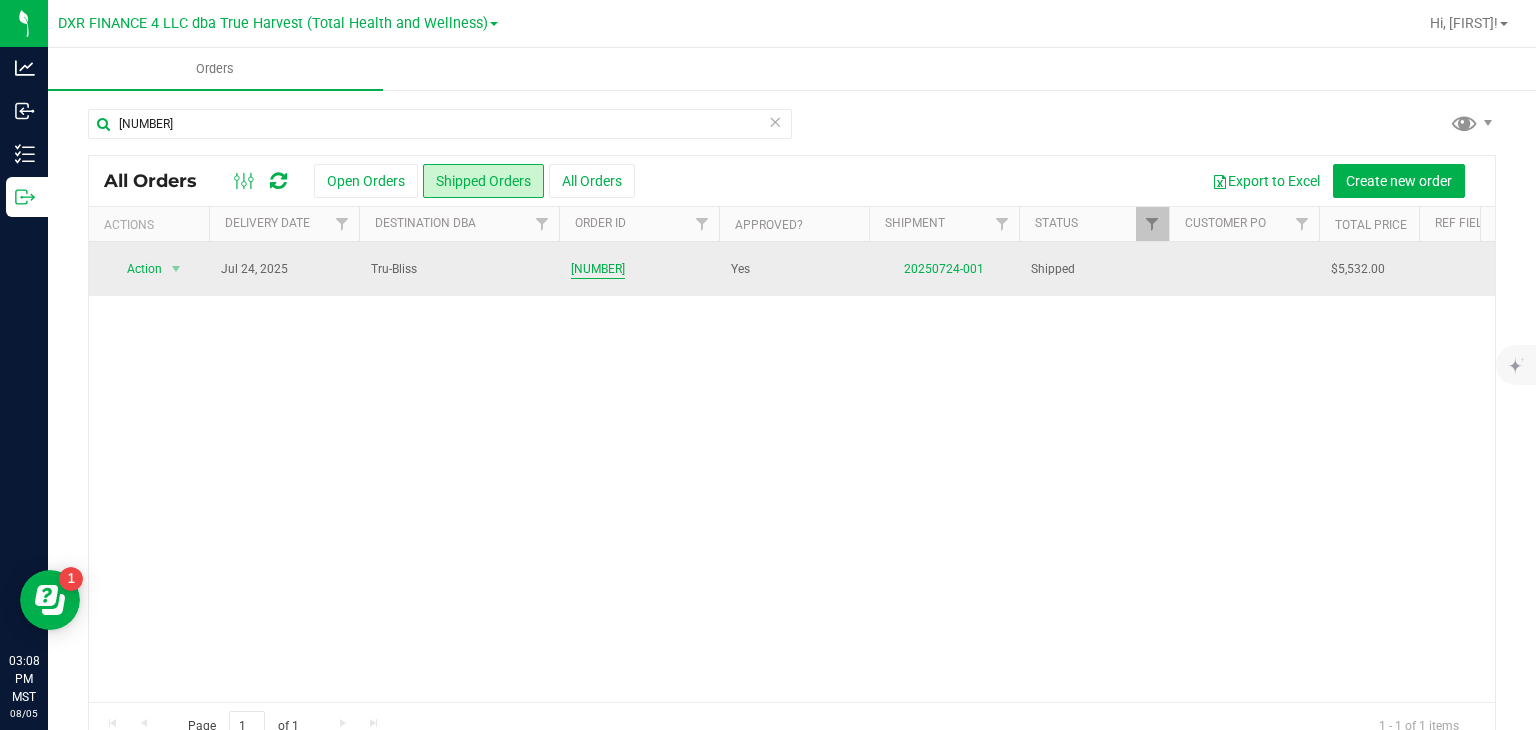 click on "[NUMBER]" at bounding box center [598, 269] 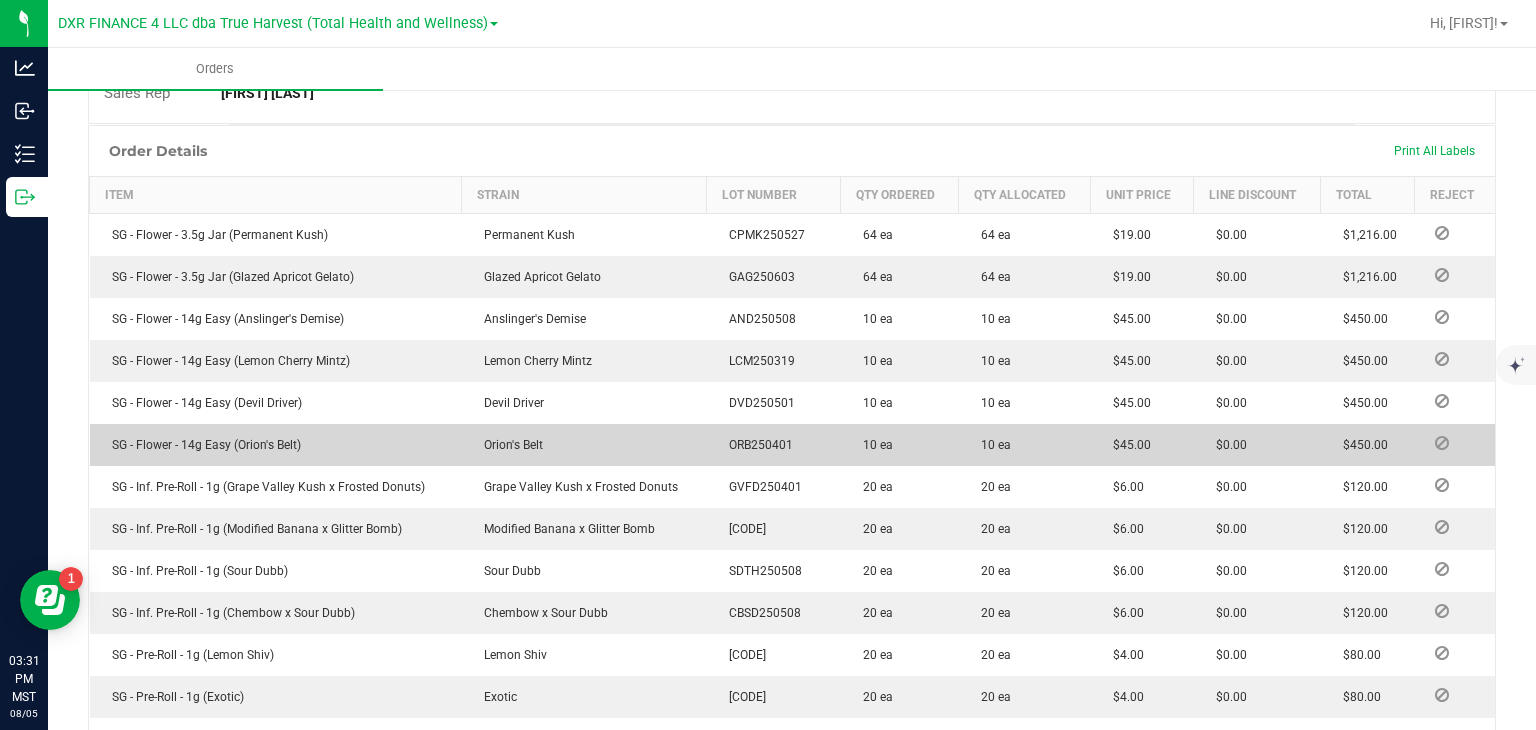 scroll, scrollTop: 700, scrollLeft: 0, axis: vertical 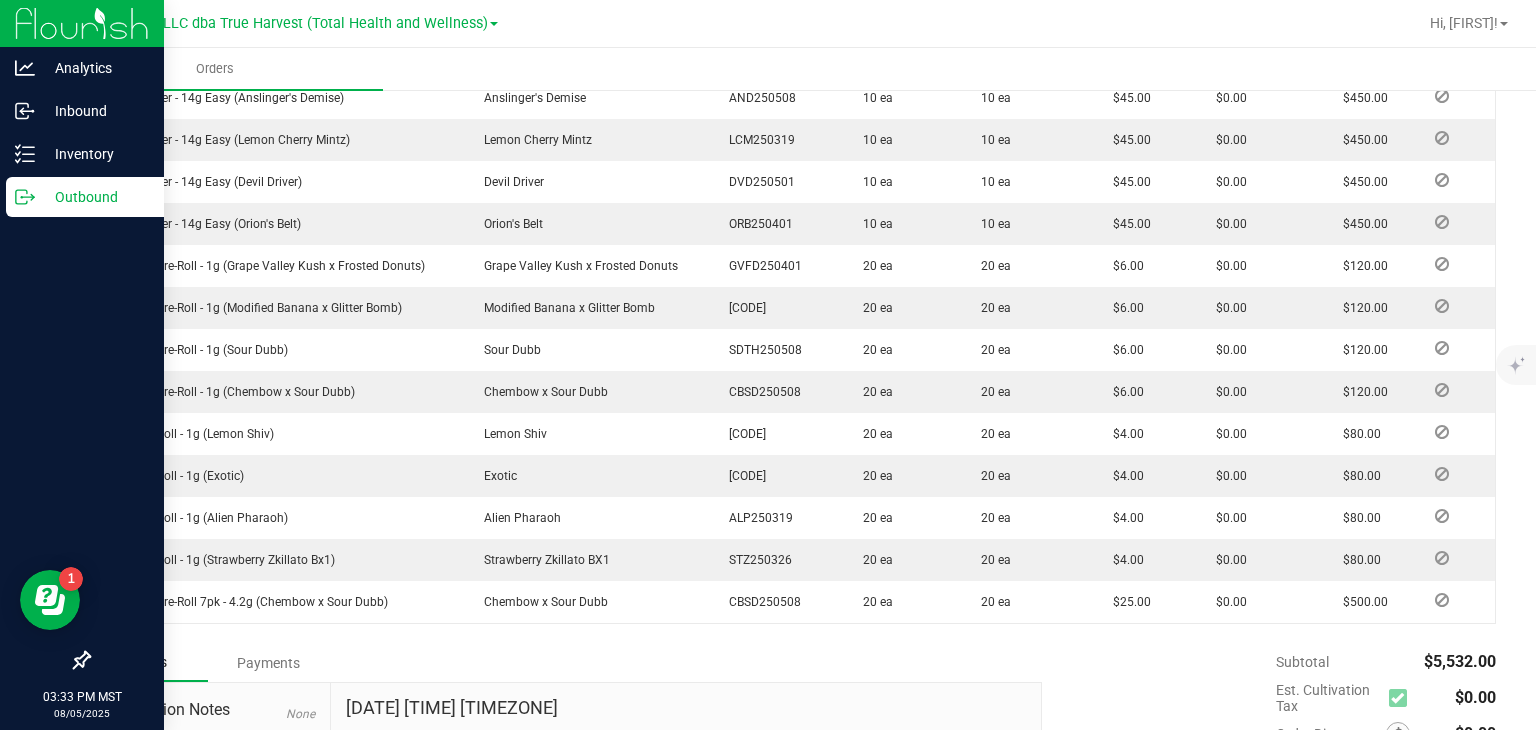 click on "Outbound" at bounding box center (95, 197) 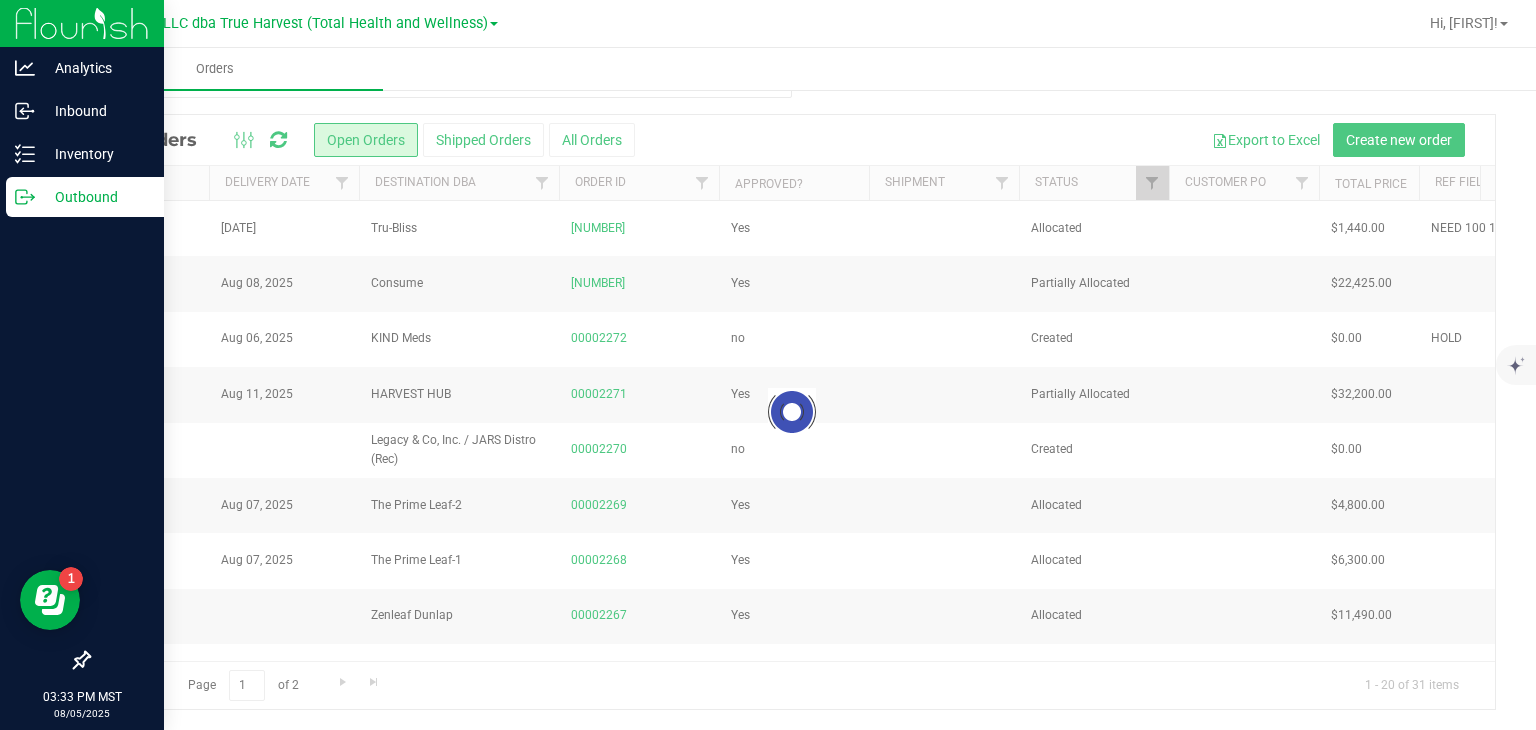 scroll, scrollTop: 0, scrollLeft: 0, axis: both 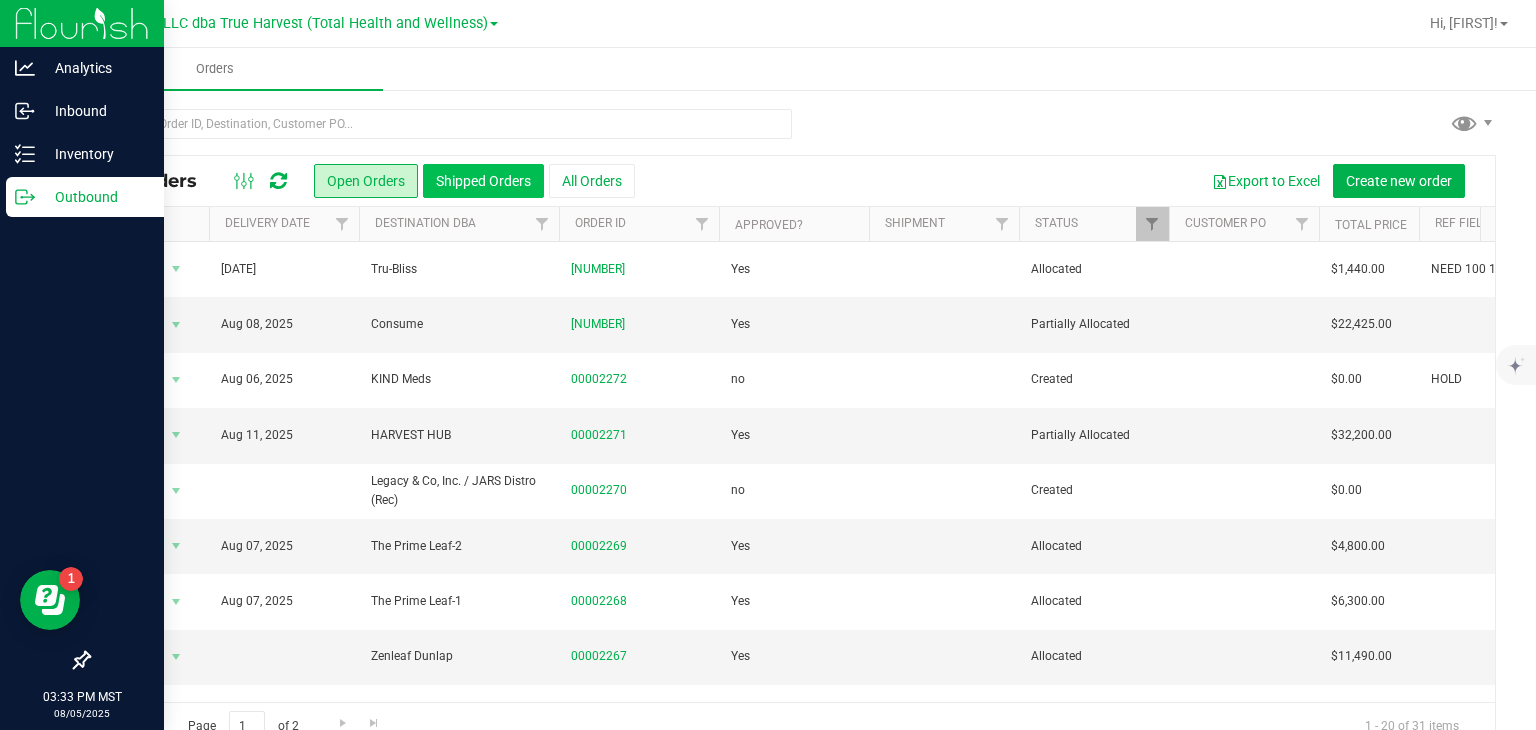 click on "Shipped Orders" at bounding box center [483, 181] 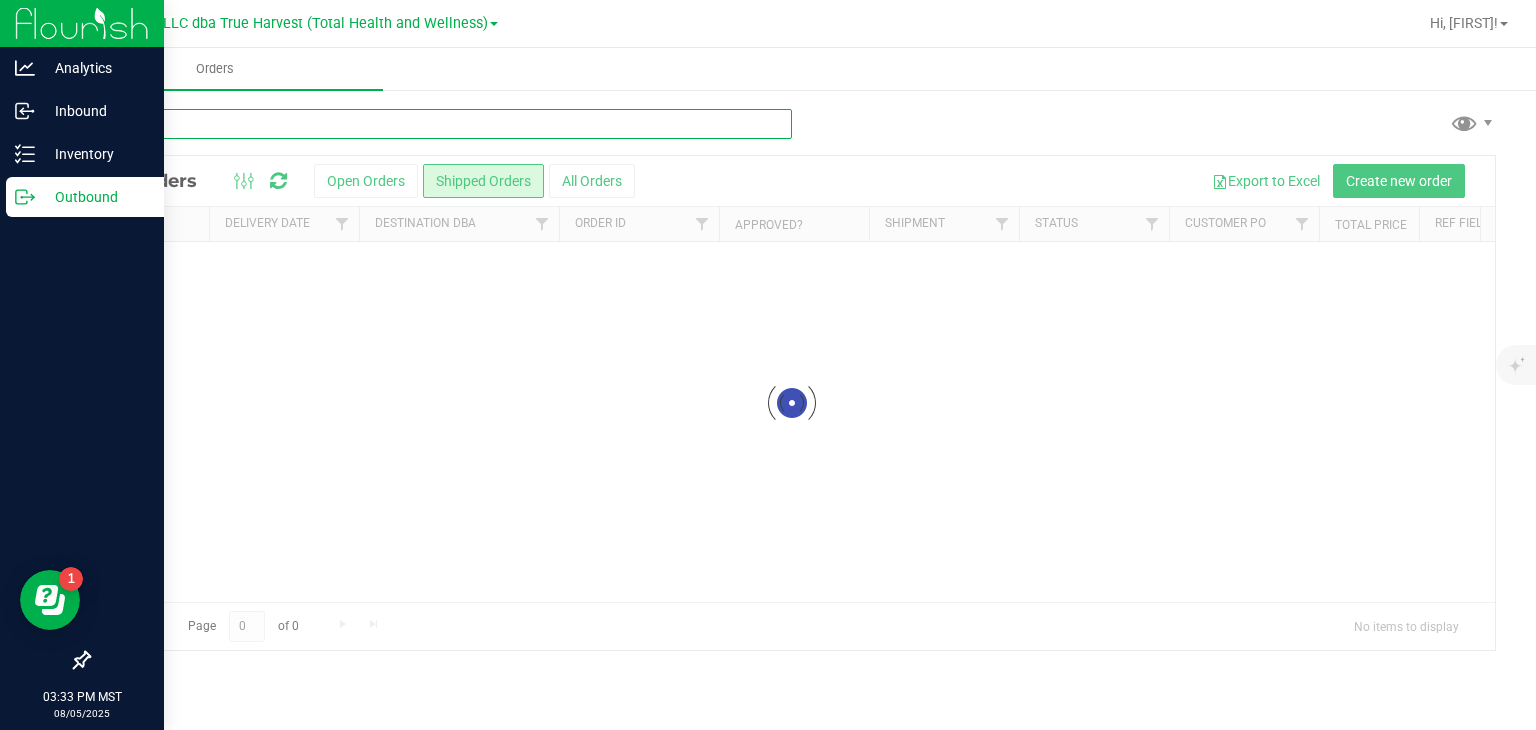 click at bounding box center [440, 124] 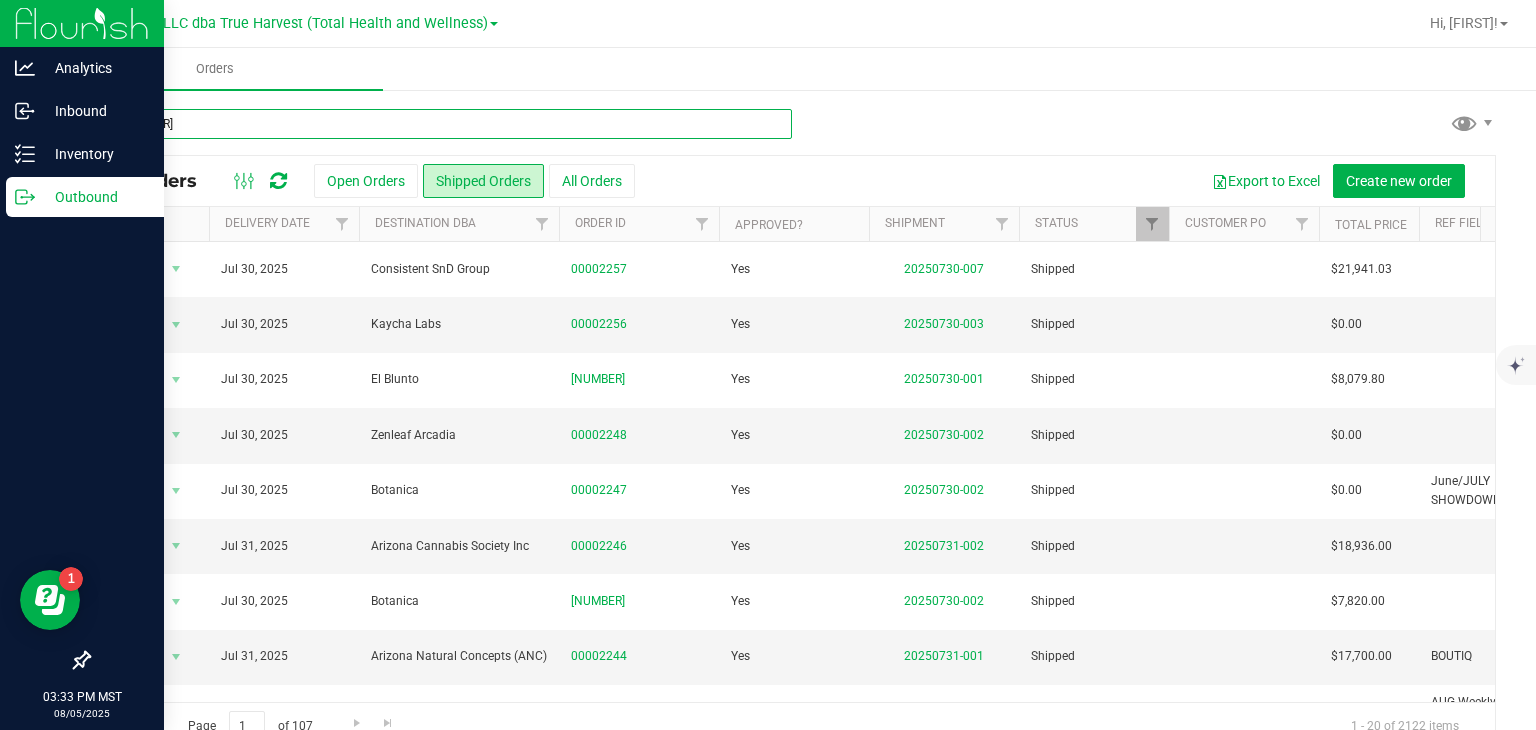 type on "[NUMBER]" 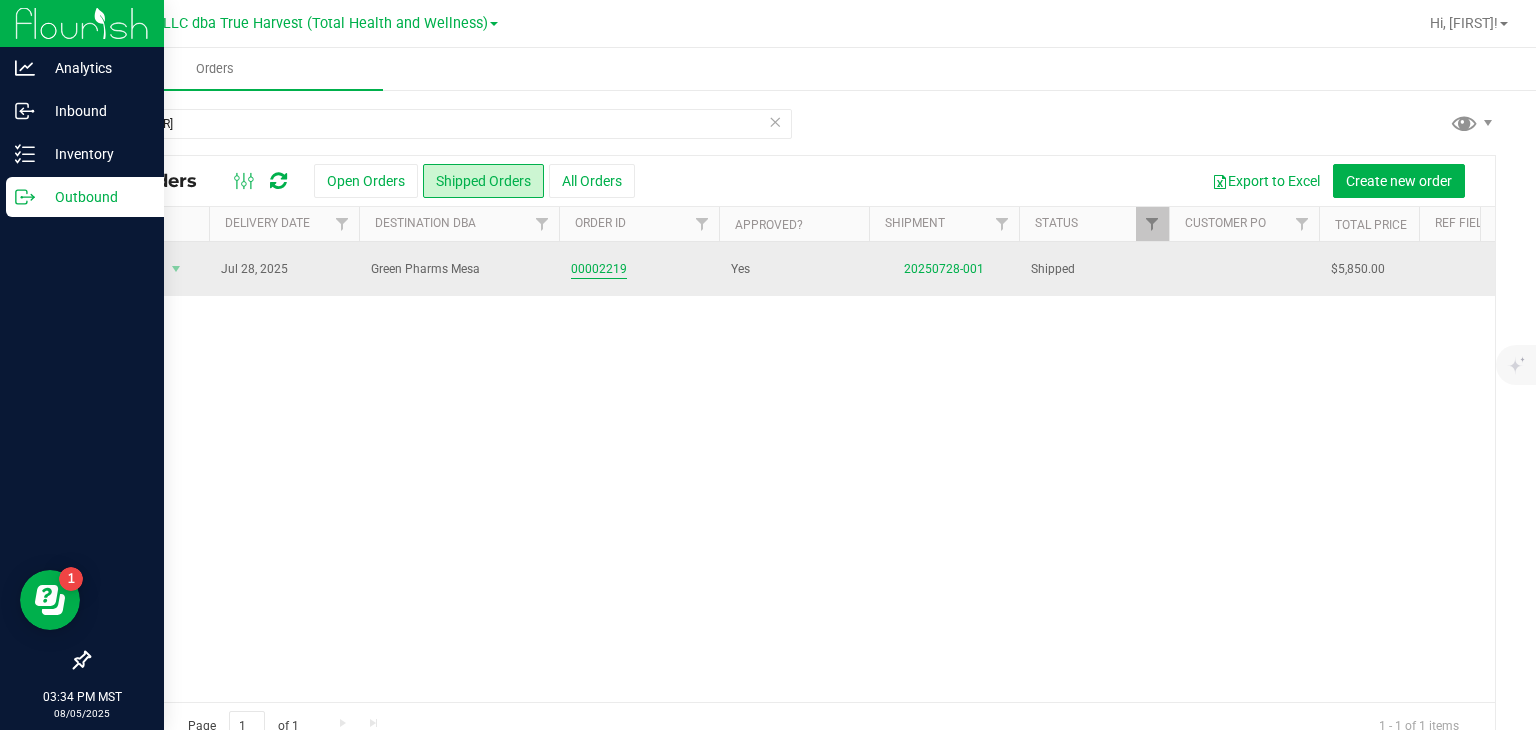click on "00002219" at bounding box center (599, 269) 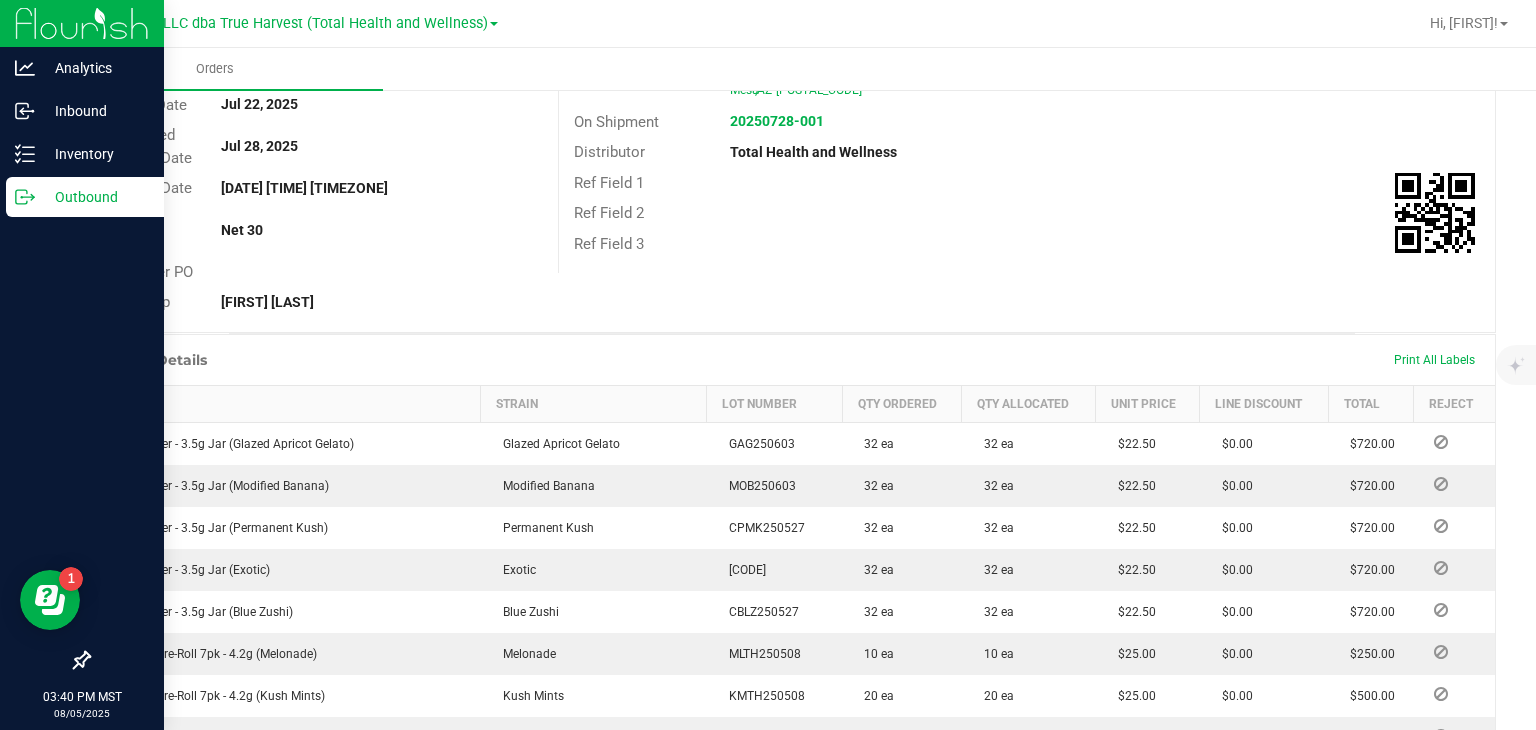scroll, scrollTop: 200, scrollLeft: 0, axis: vertical 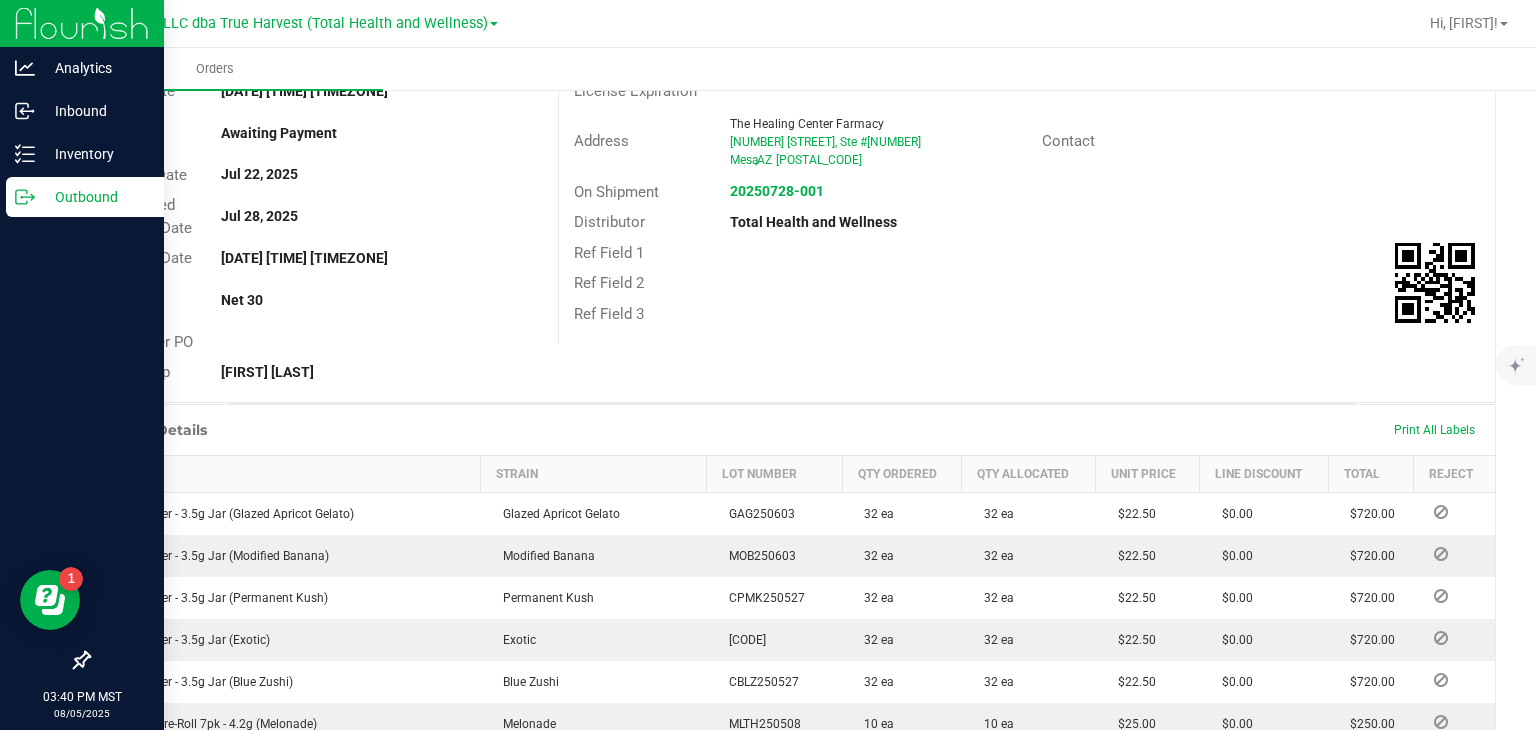 click 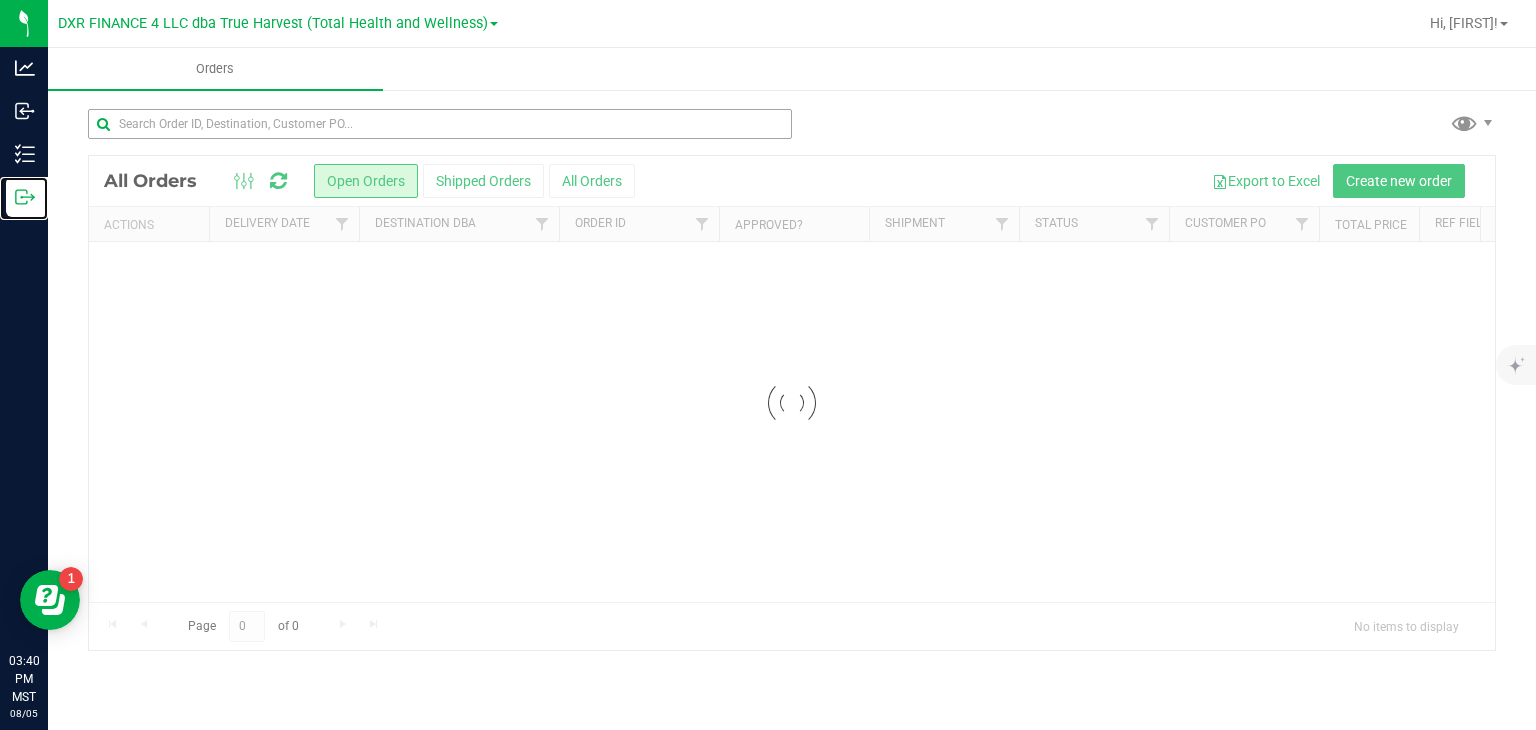 scroll, scrollTop: 0, scrollLeft: 0, axis: both 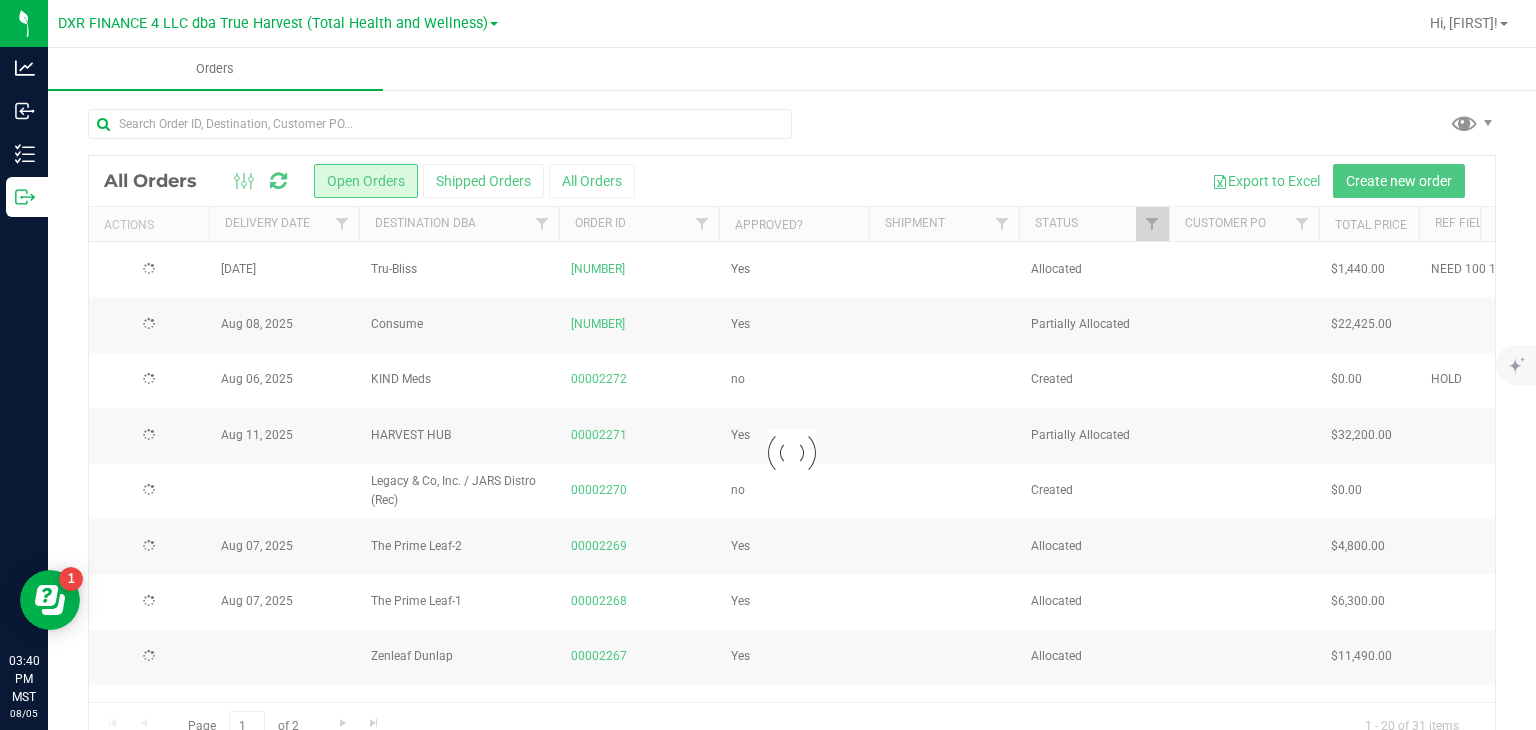 click at bounding box center (792, 453) 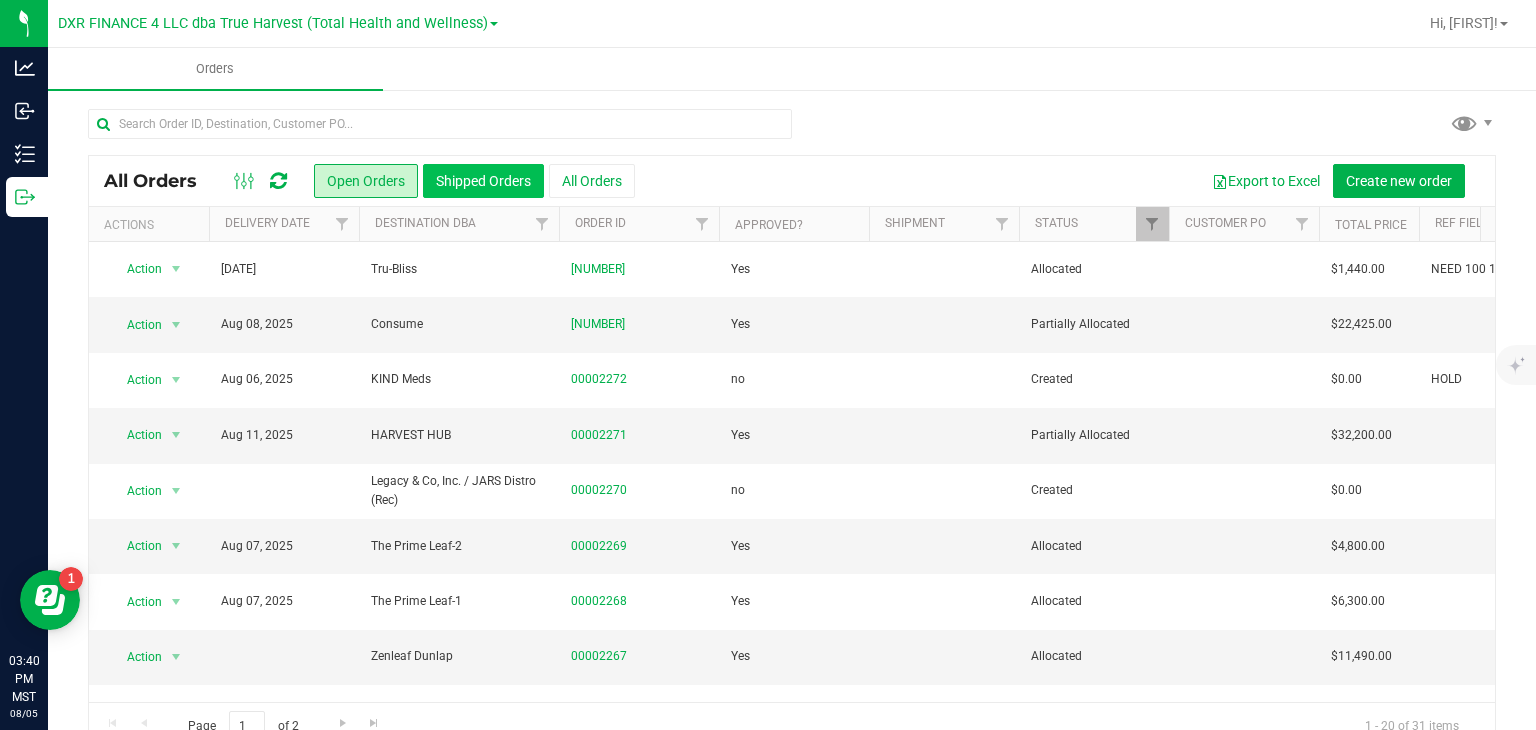 click on "Shipped Orders" at bounding box center [483, 181] 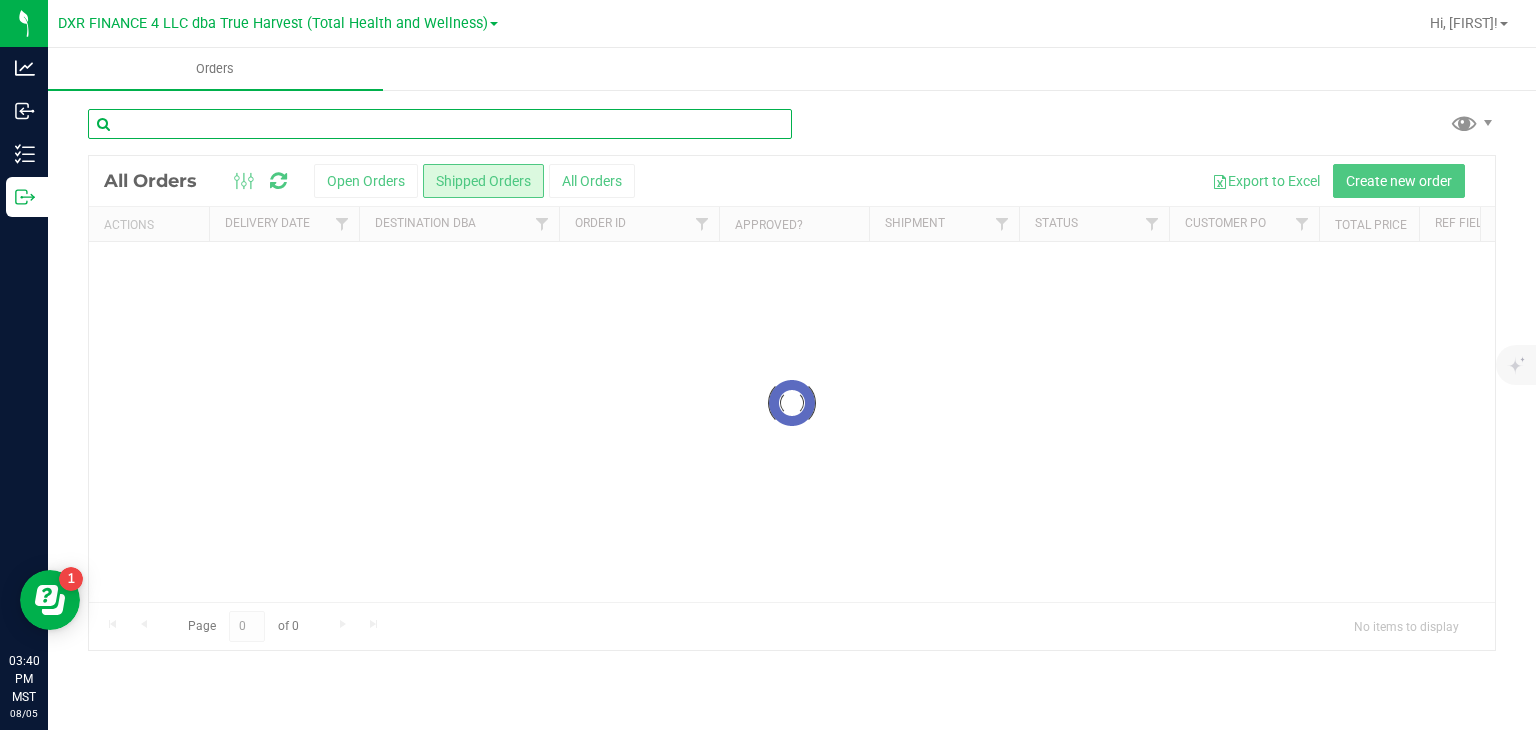 click at bounding box center [440, 124] 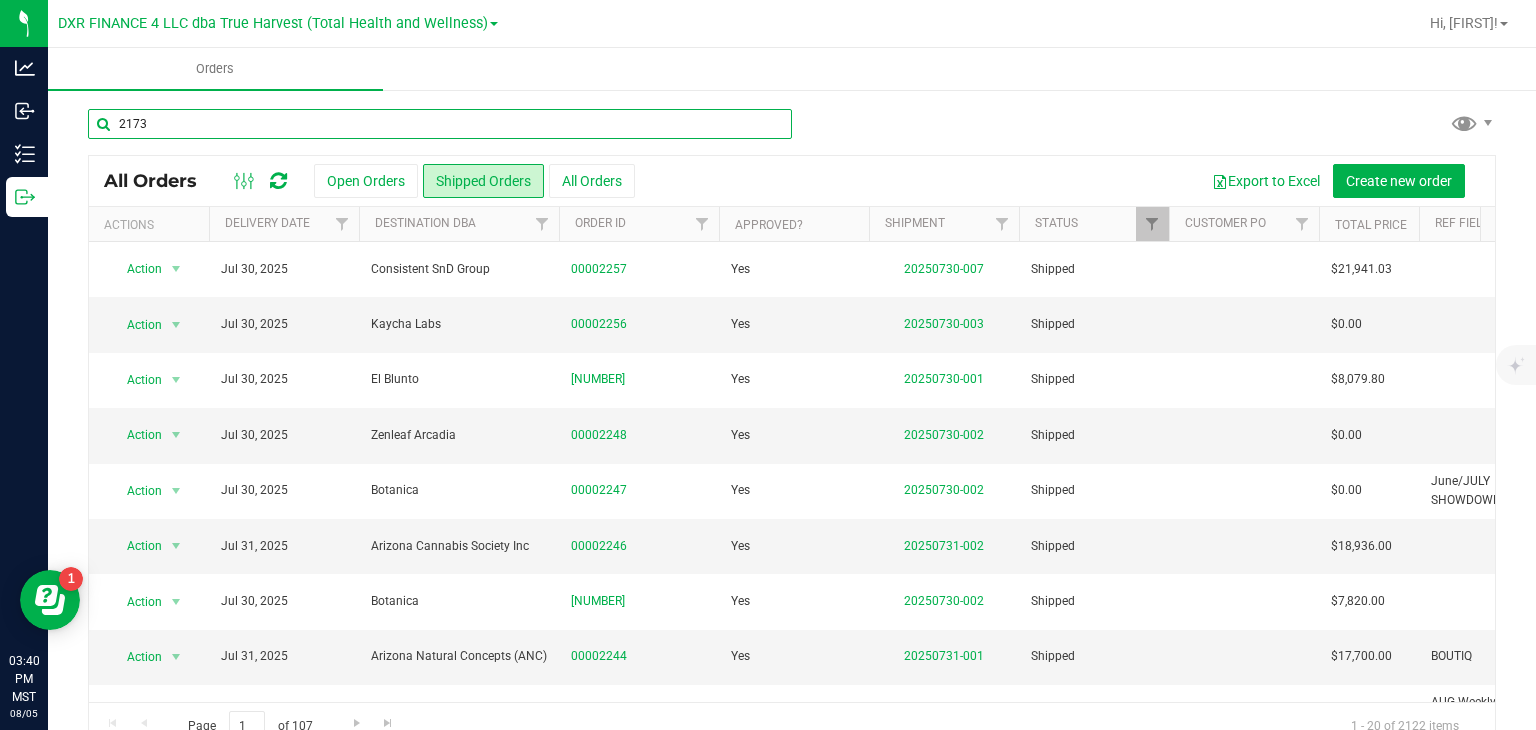 type on "2173" 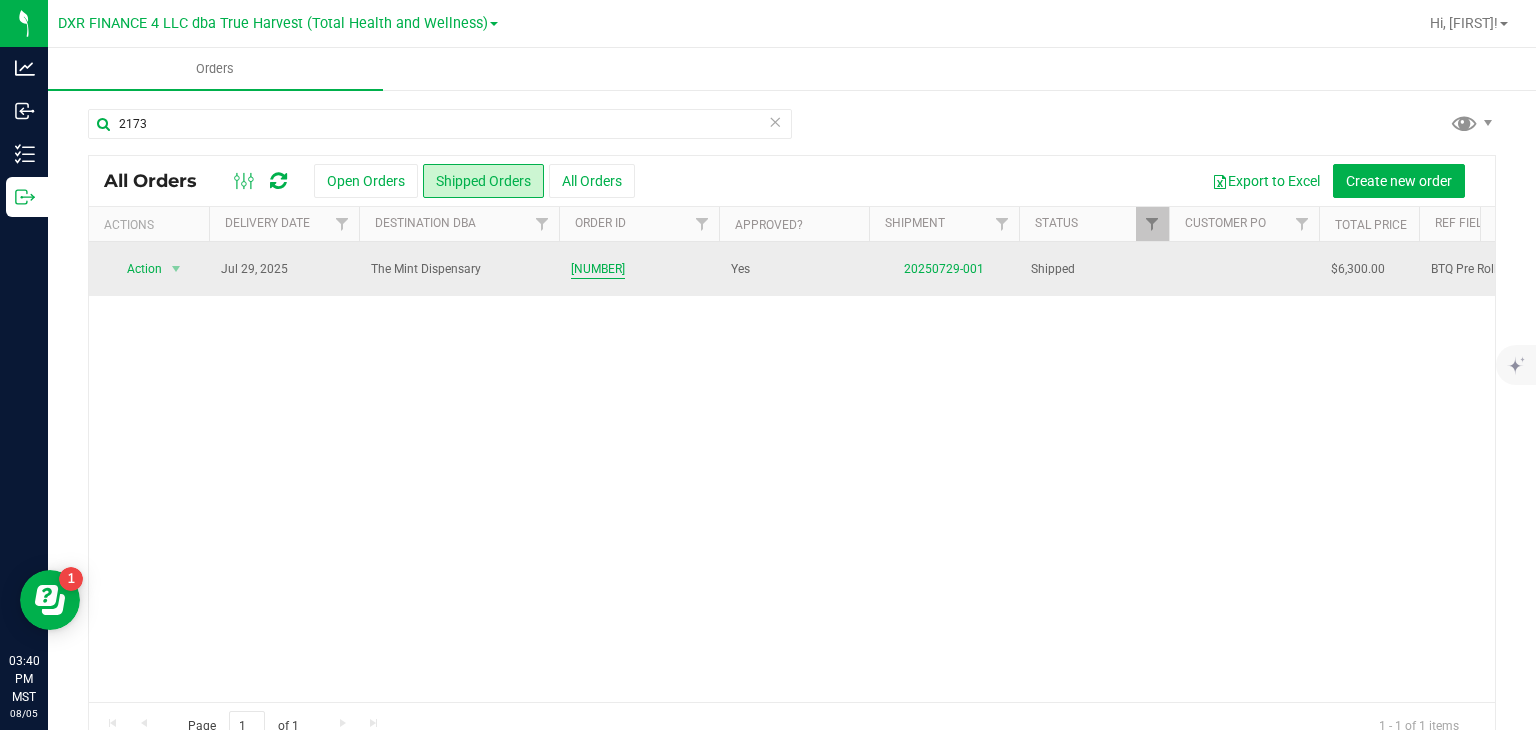 click on "[NUMBER]" at bounding box center [598, 269] 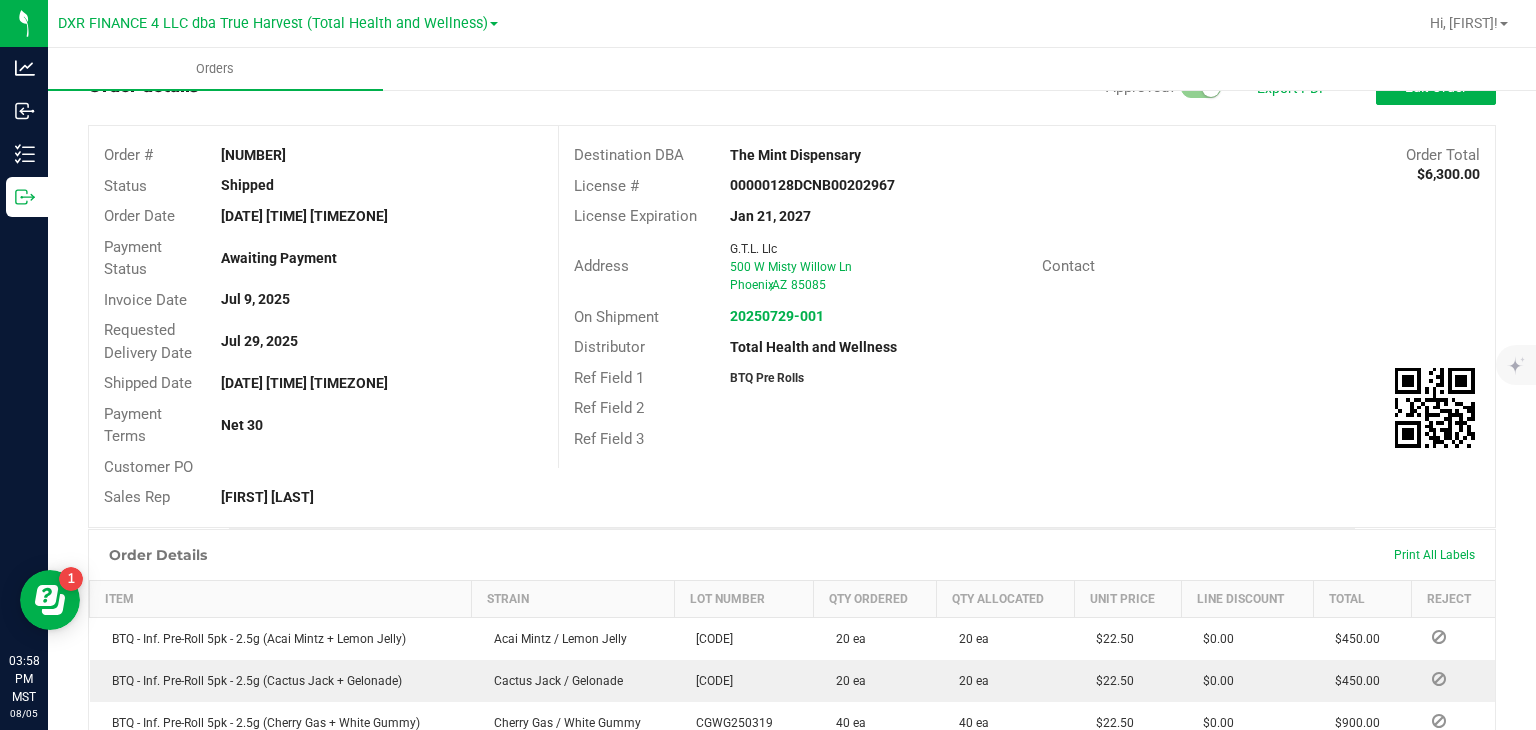 scroll, scrollTop: 0, scrollLeft: 0, axis: both 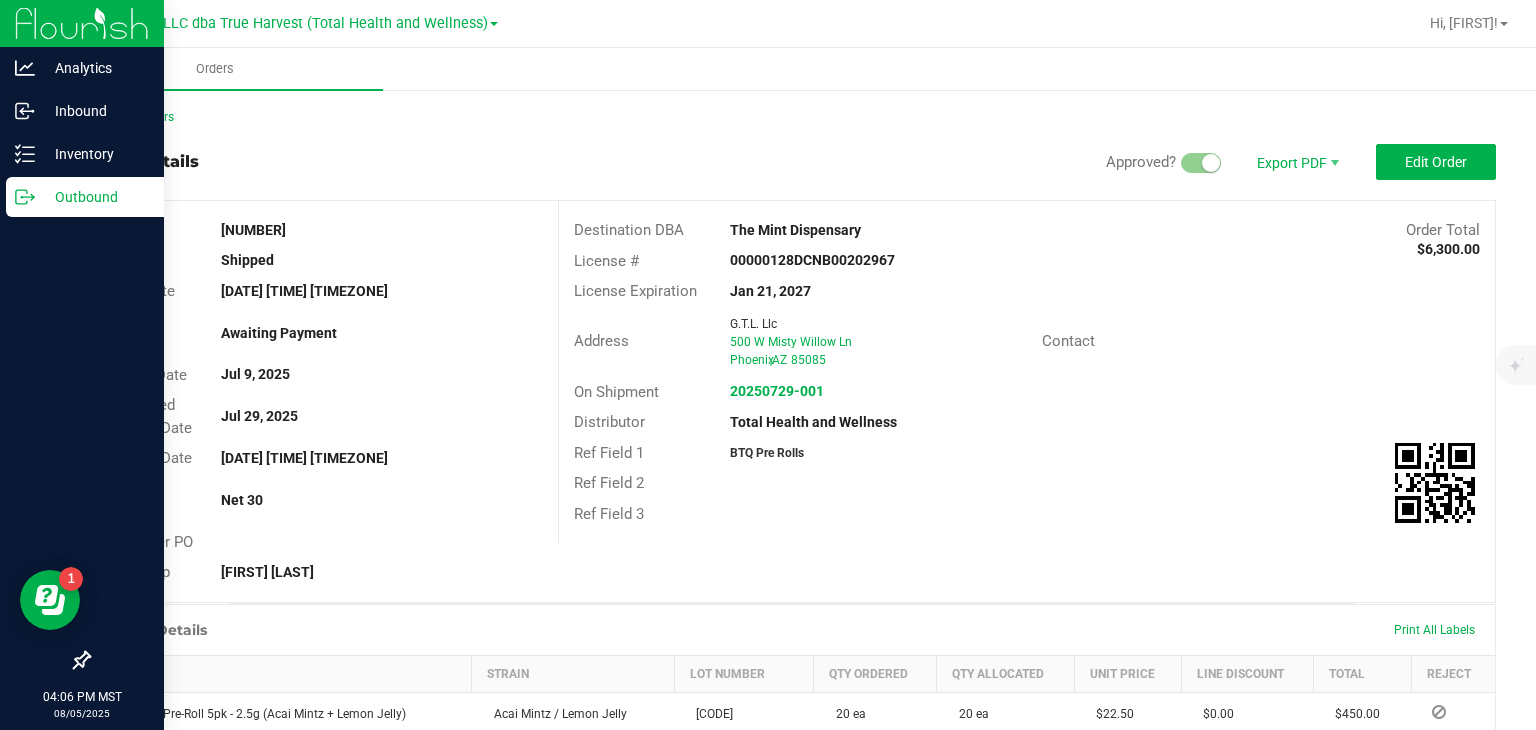 click 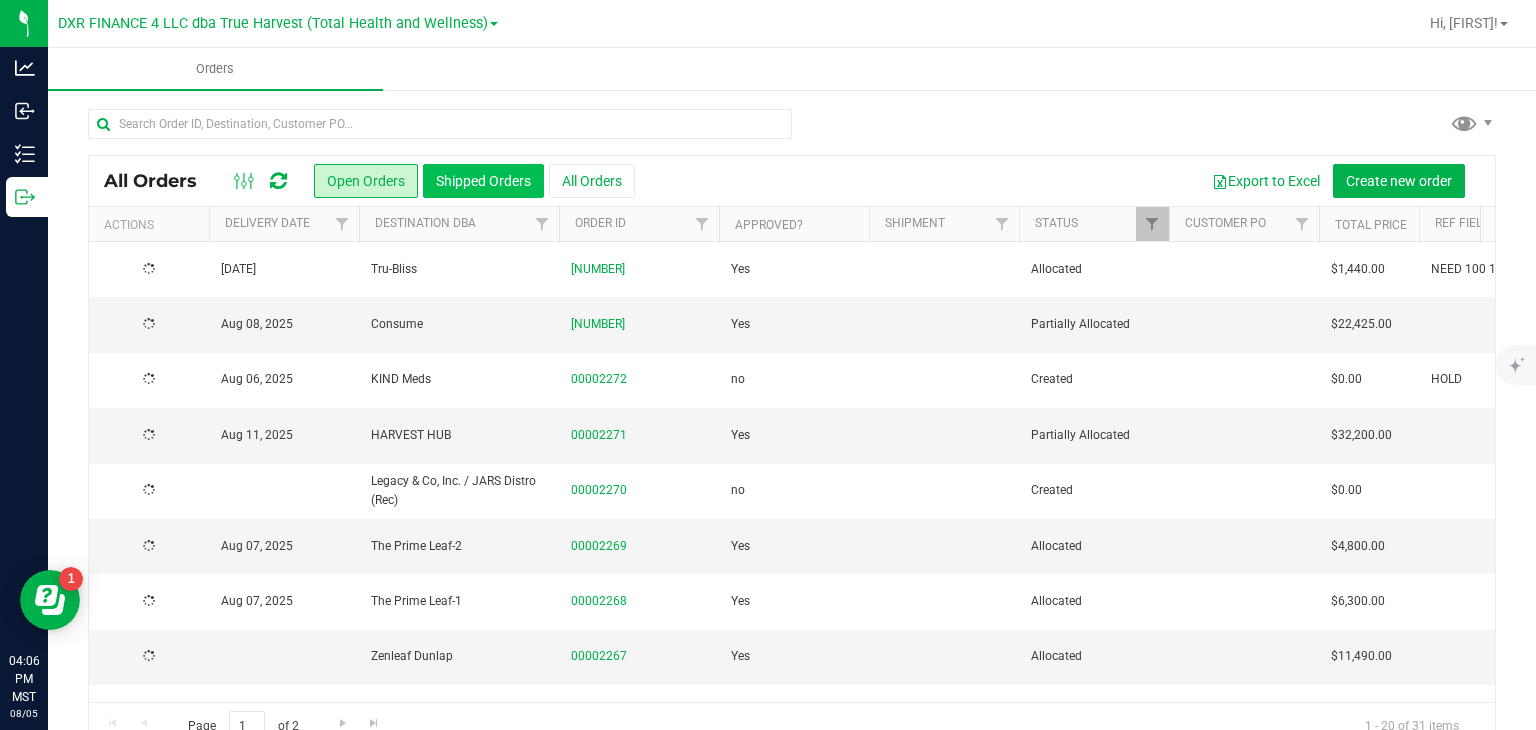 click on "Shipped Orders" at bounding box center [483, 181] 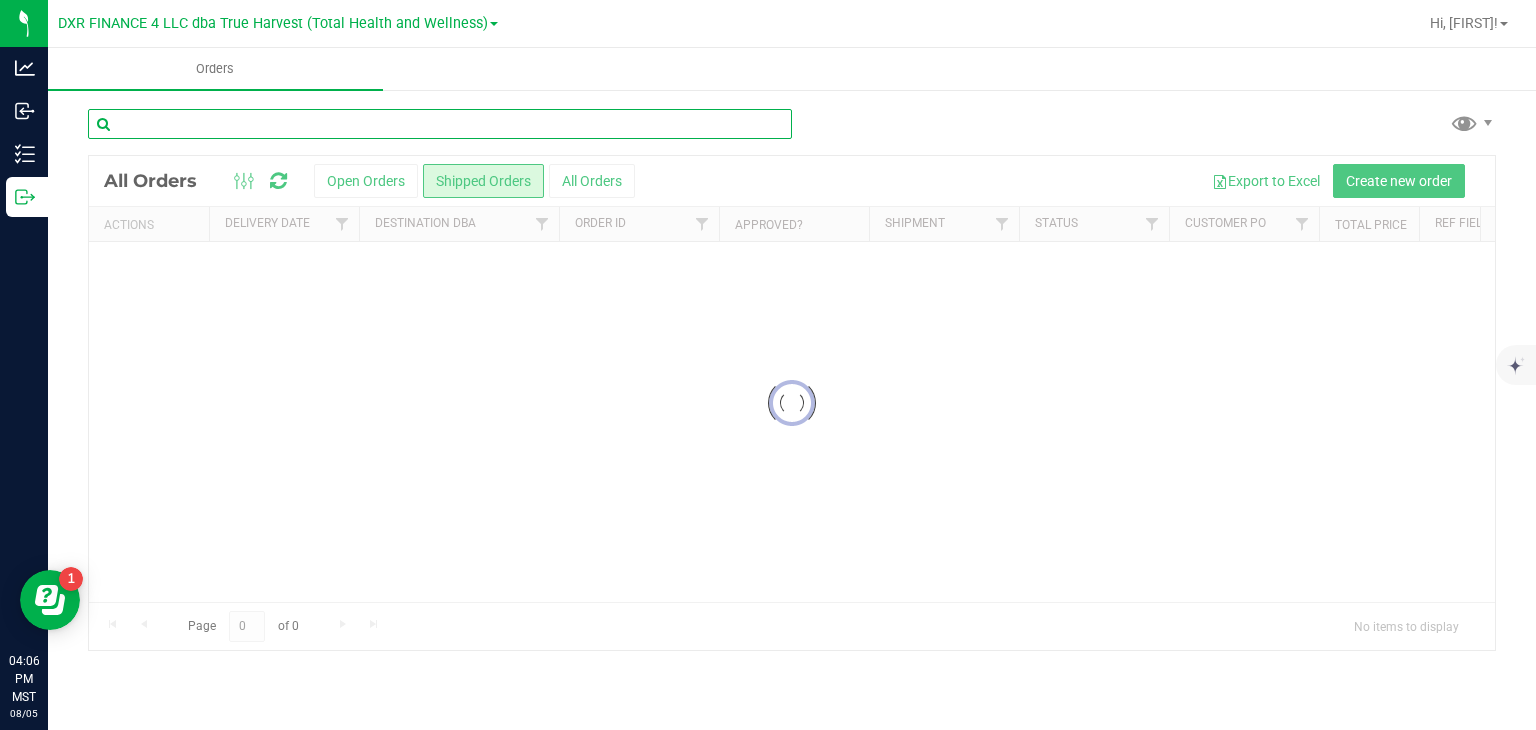click at bounding box center (440, 124) 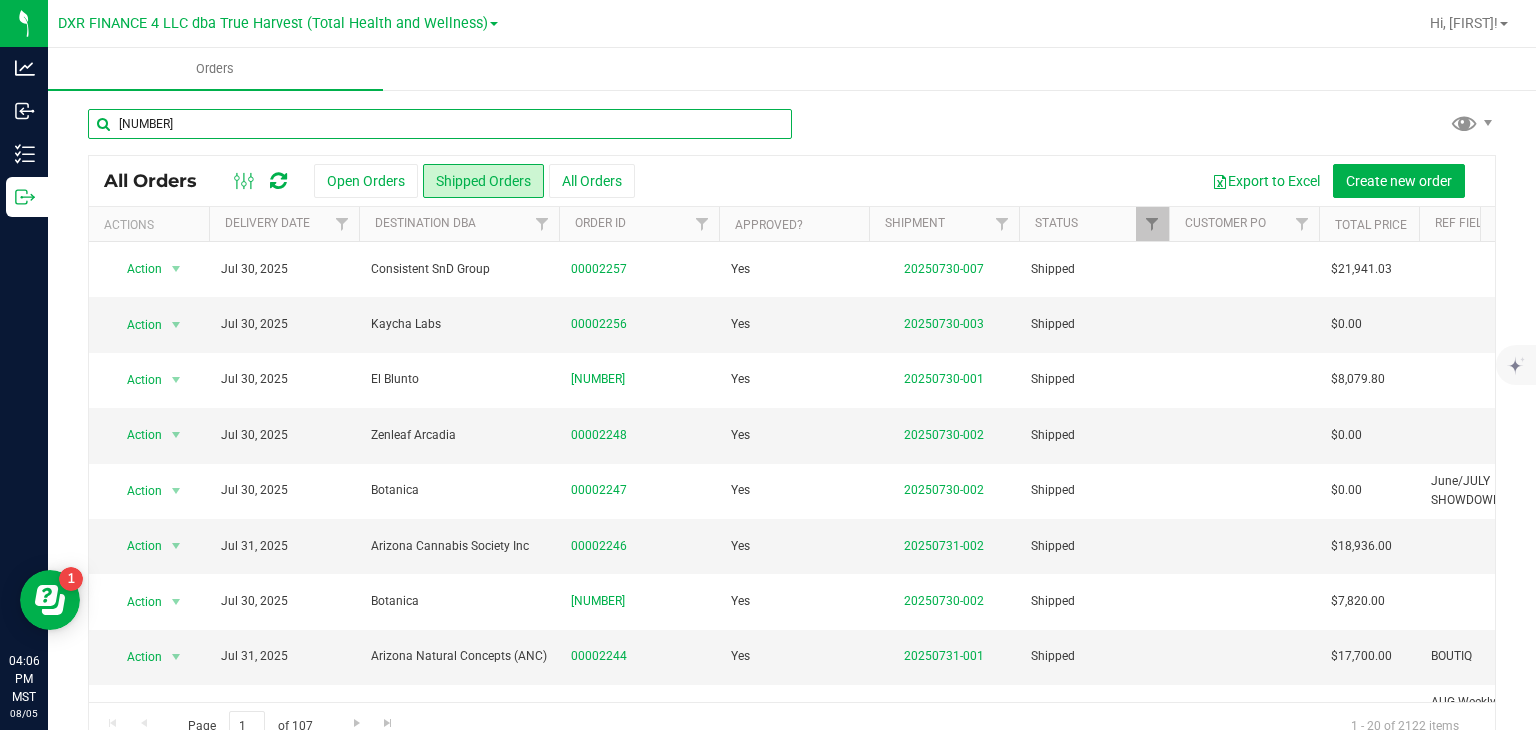 type on "[NUMBER]" 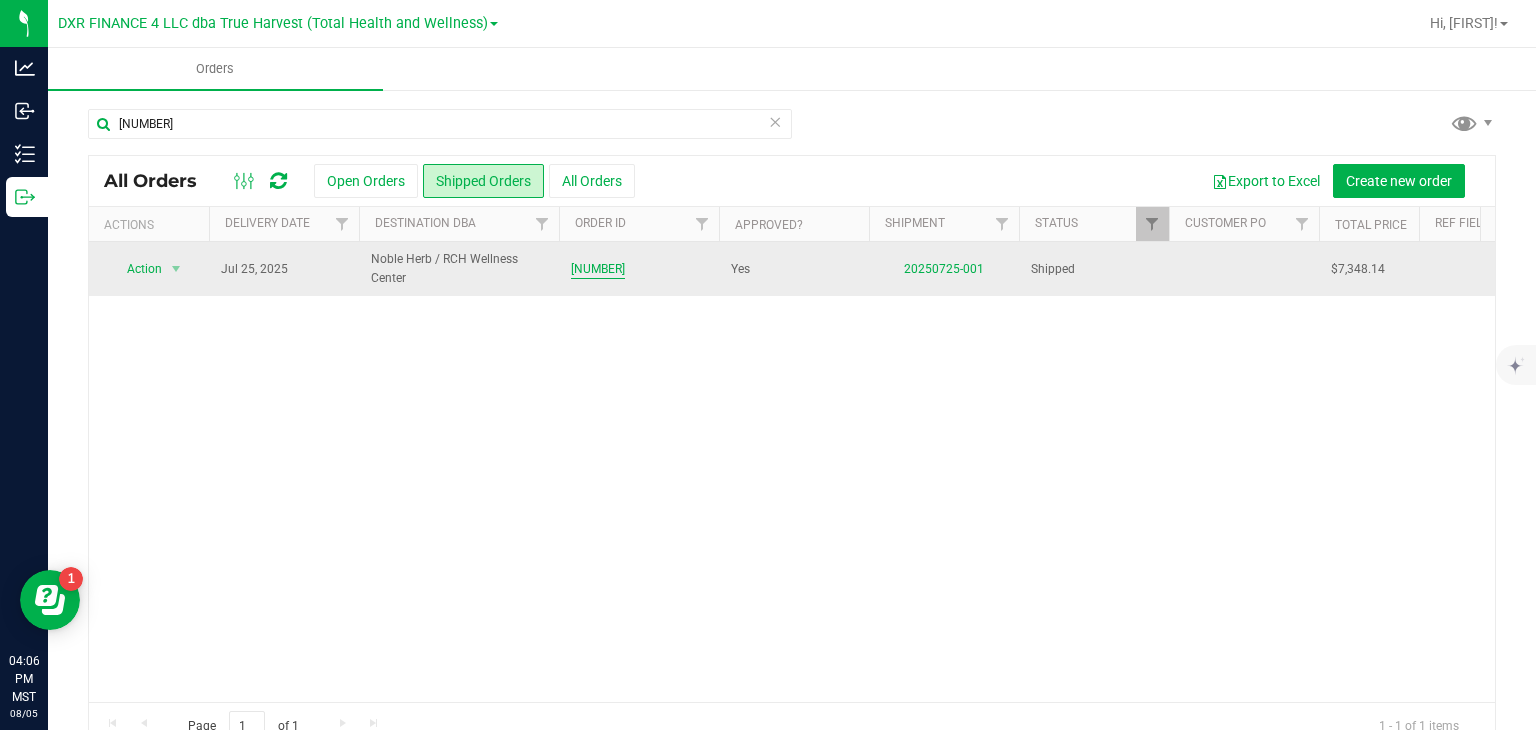 click on "[NUMBER]" at bounding box center (598, 269) 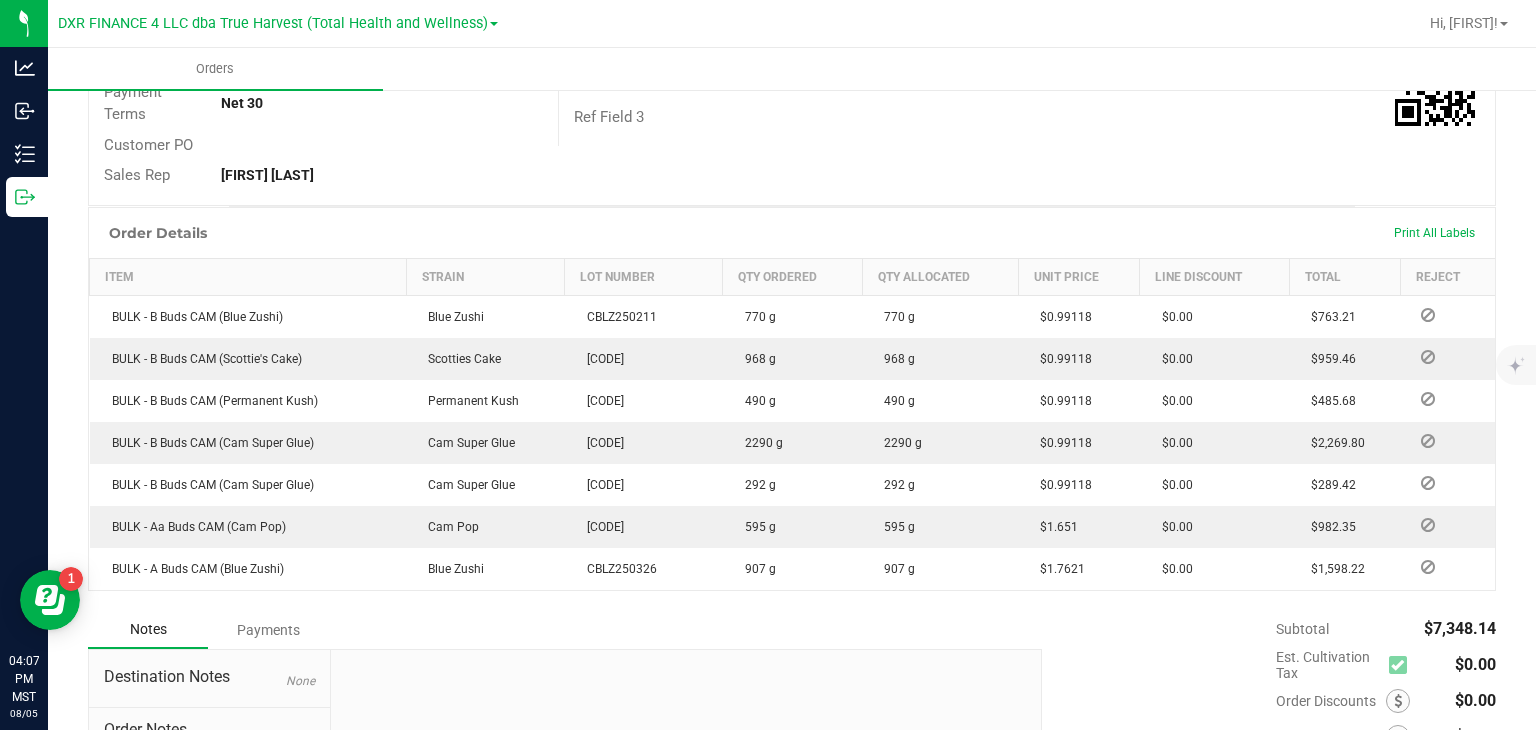 scroll, scrollTop: 400, scrollLeft: 0, axis: vertical 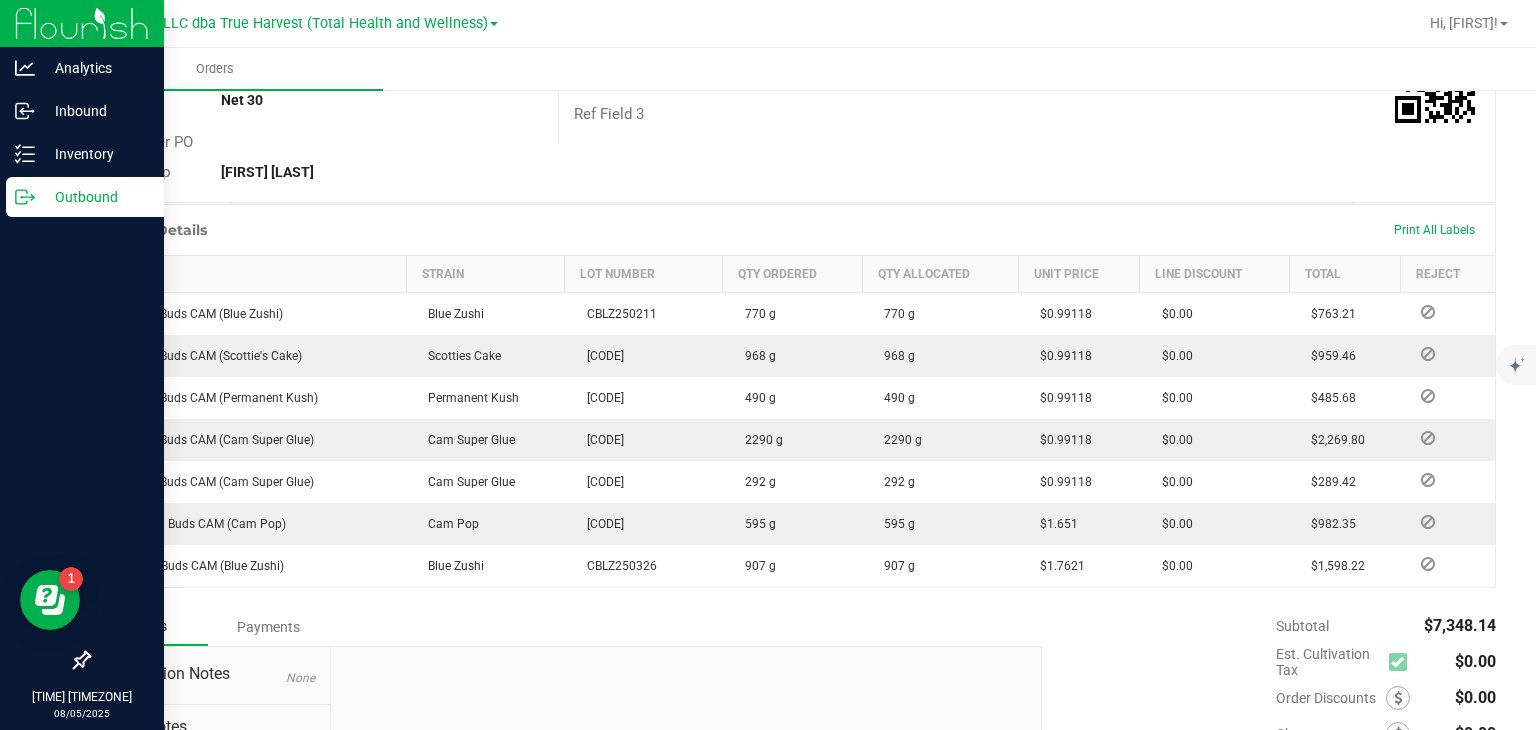 click on "Outbound" at bounding box center (95, 197) 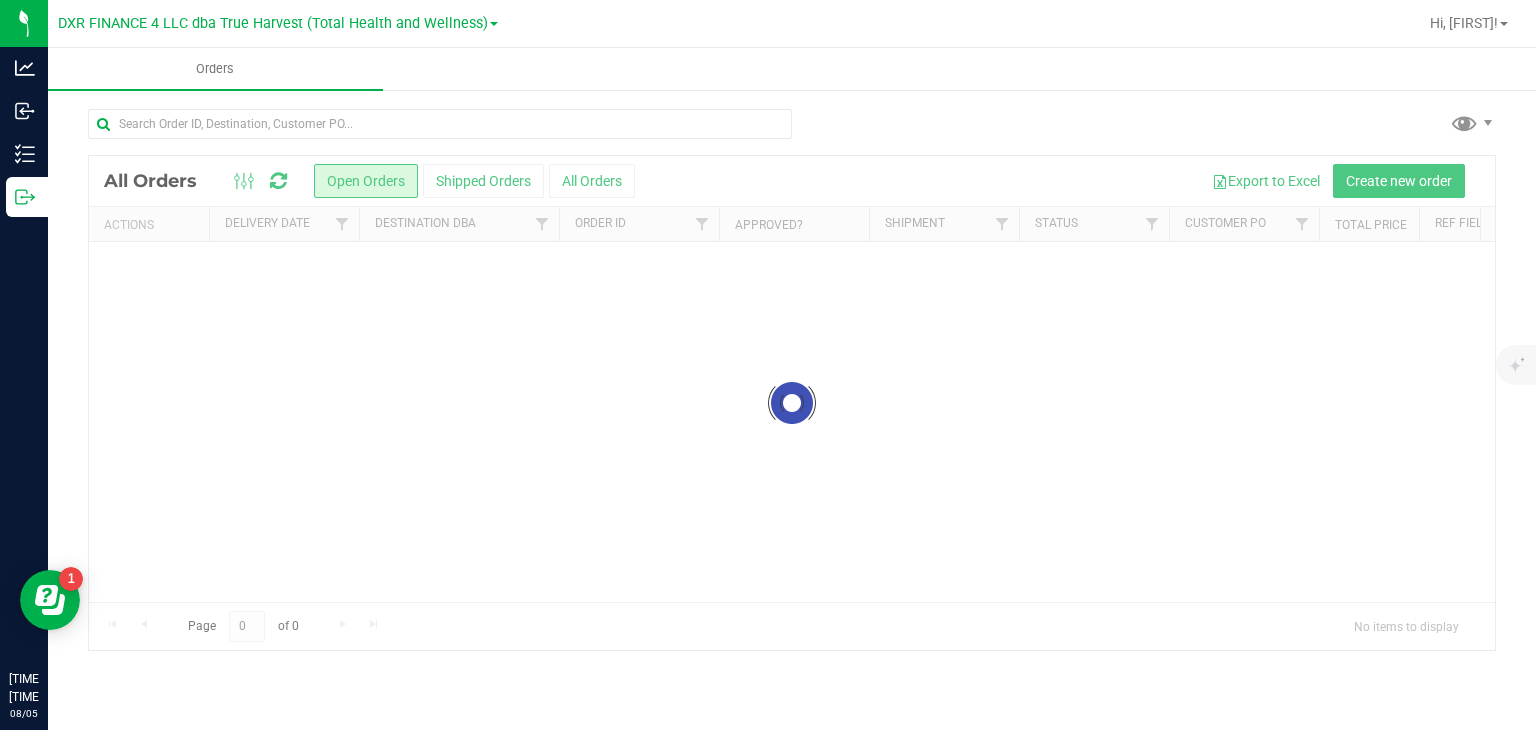 scroll, scrollTop: 0, scrollLeft: 0, axis: both 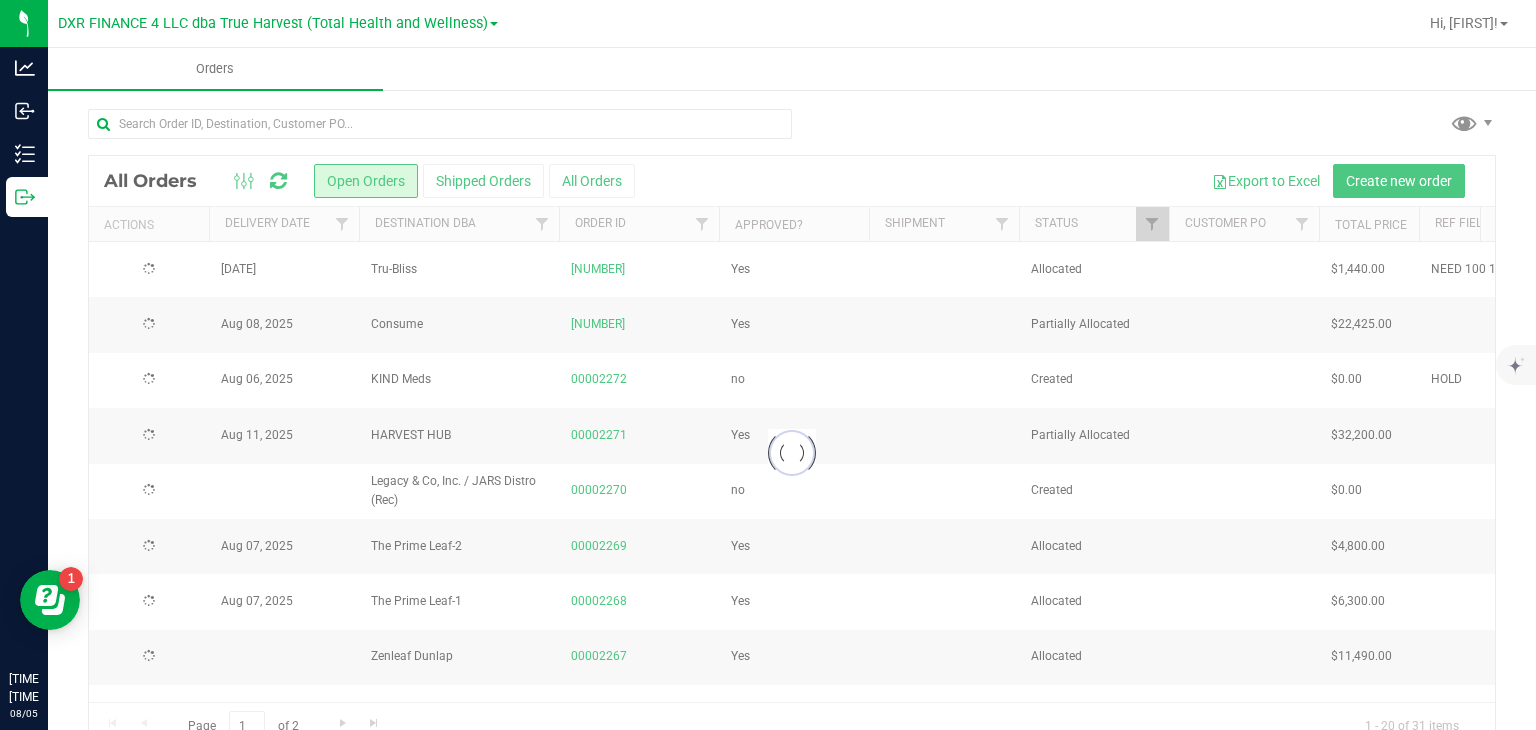 click on "Shipped Orders" at bounding box center [483, 181] 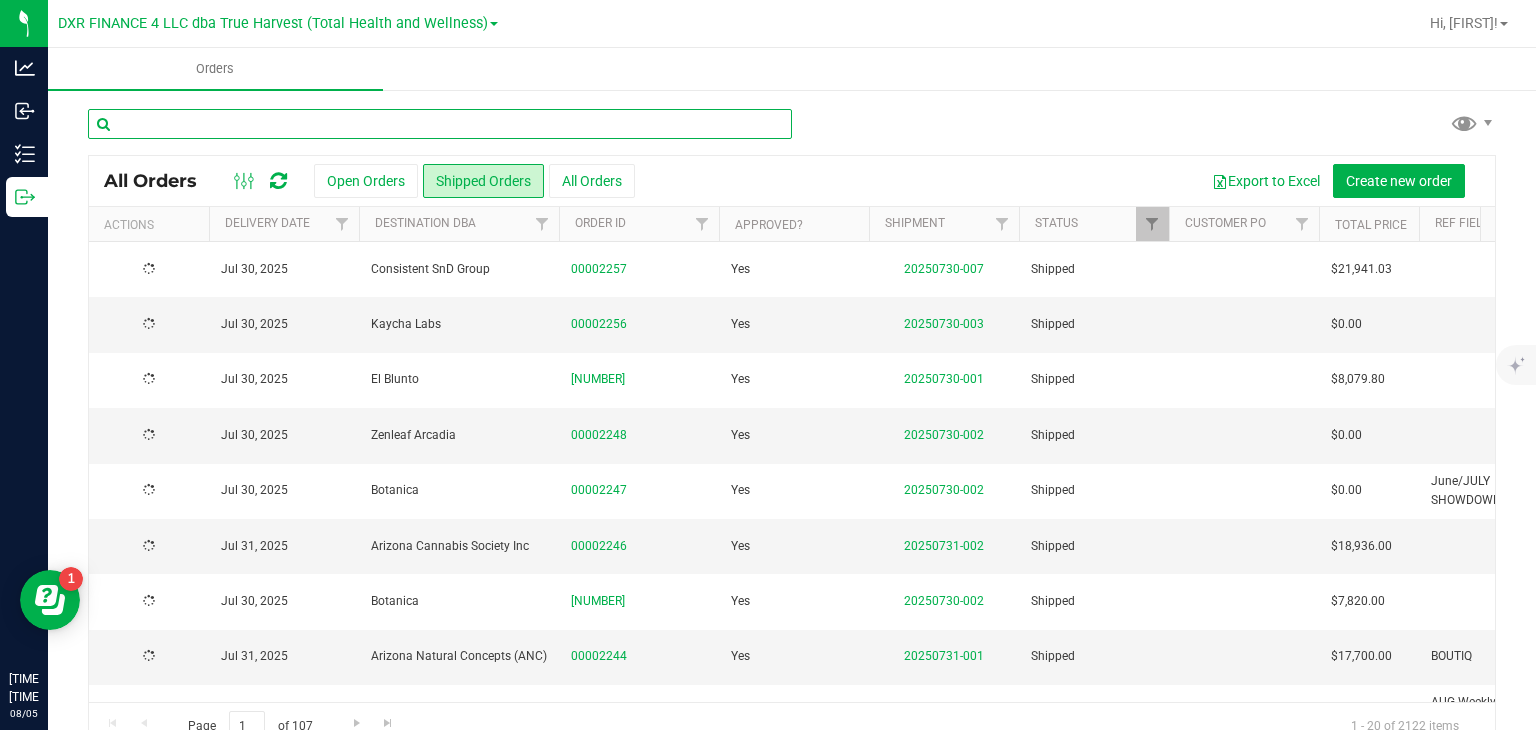 click at bounding box center [440, 124] 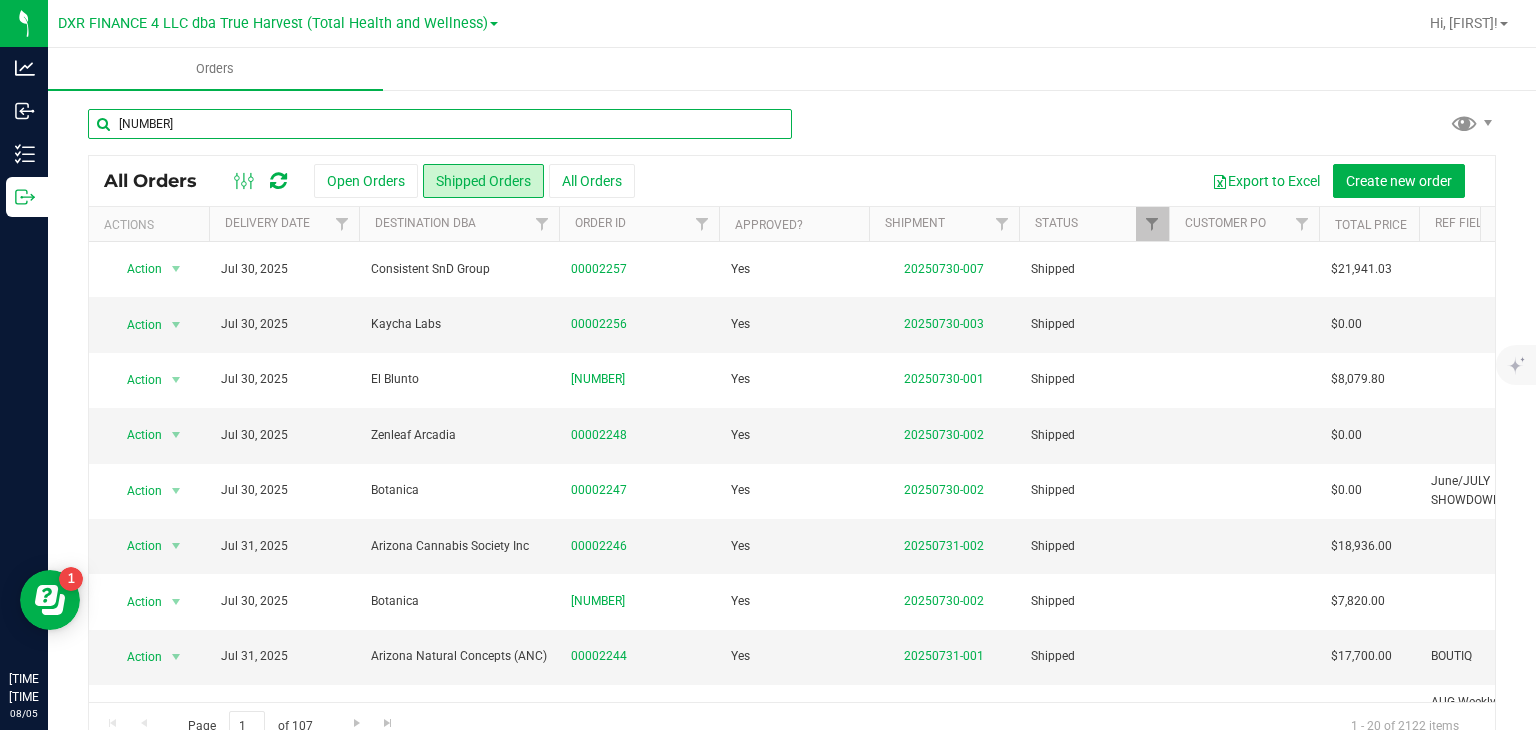 type on "[NUMBER]" 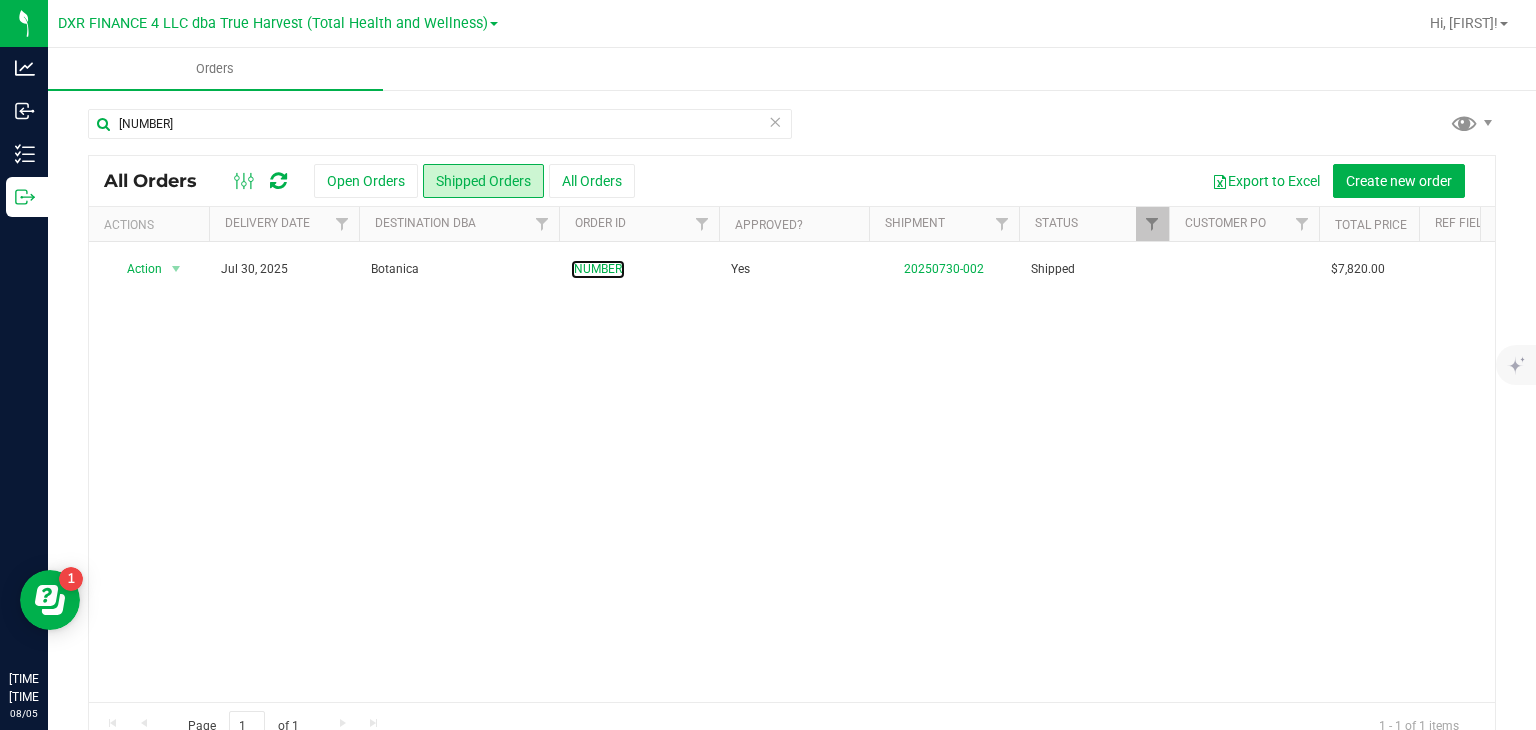 click on "[NUMBER]" at bounding box center [598, 269] 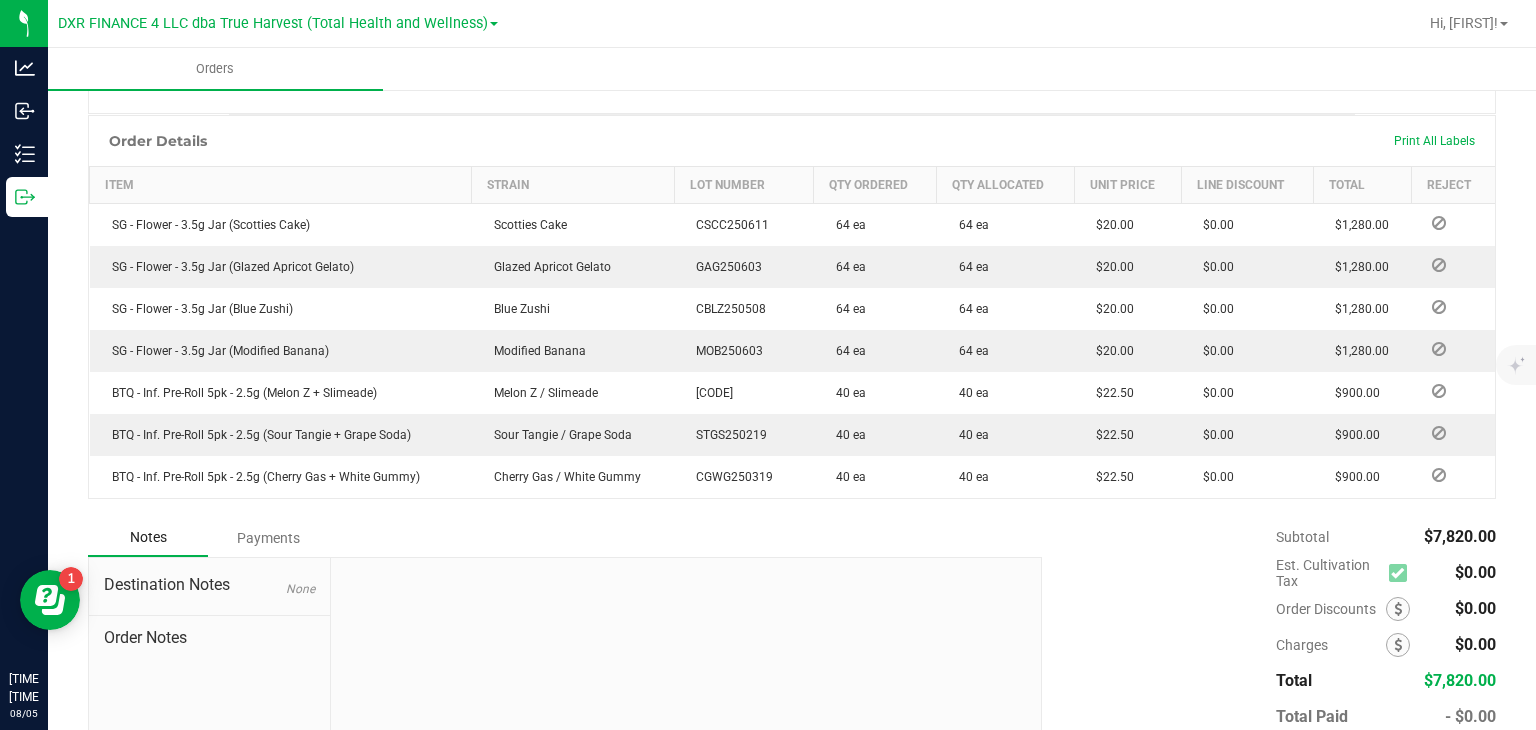 scroll, scrollTop: 500, scrollLeft: 0, axis: vertical 